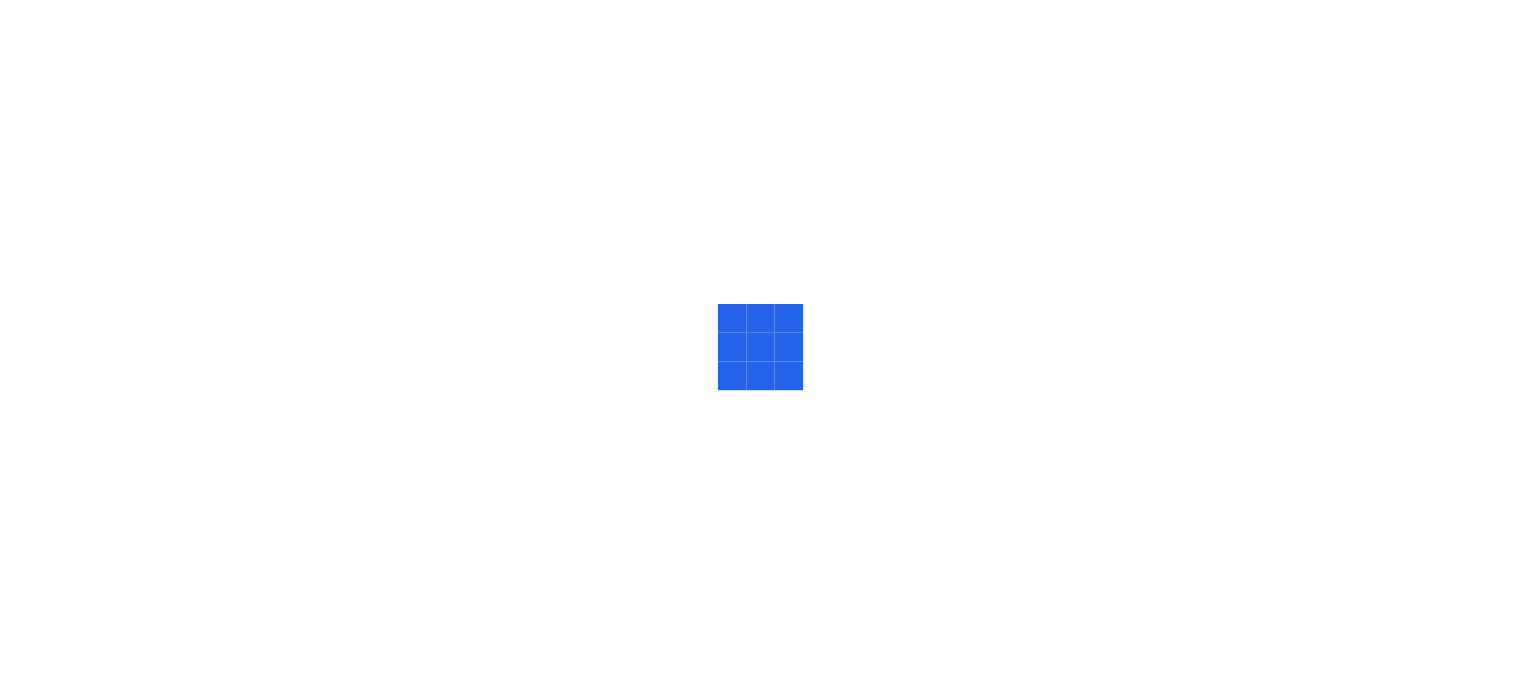scroll, scrollTop: 0, scrollLeft: 0, axis: both 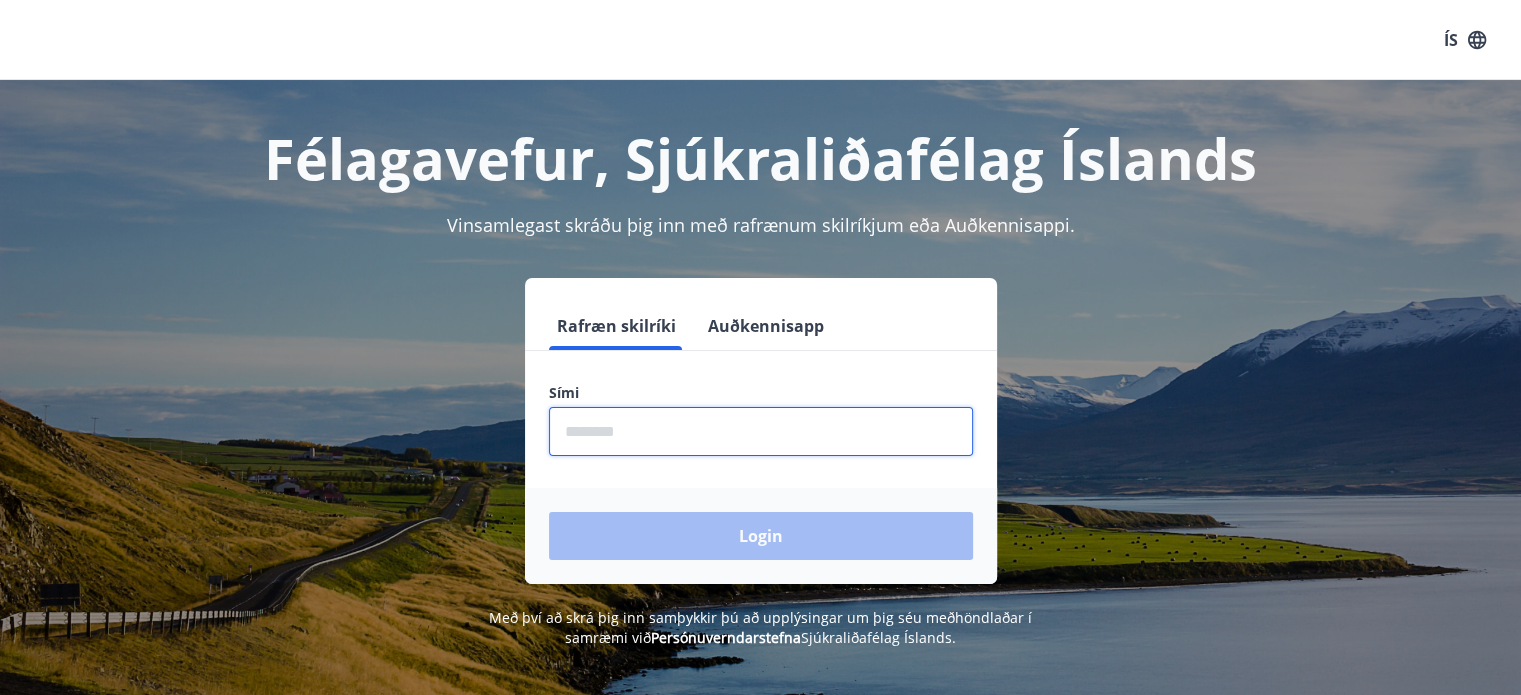 click at bounding box center [761, 431] 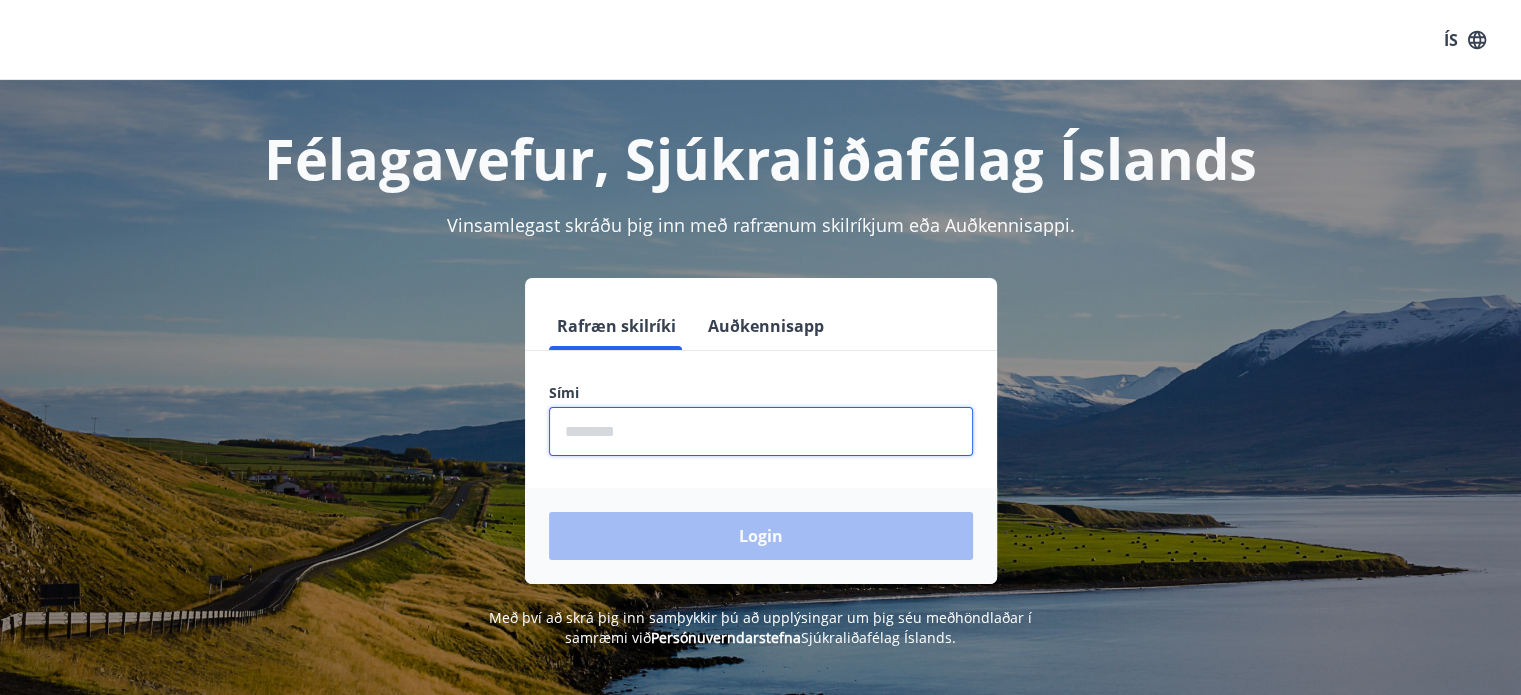 type on "********" 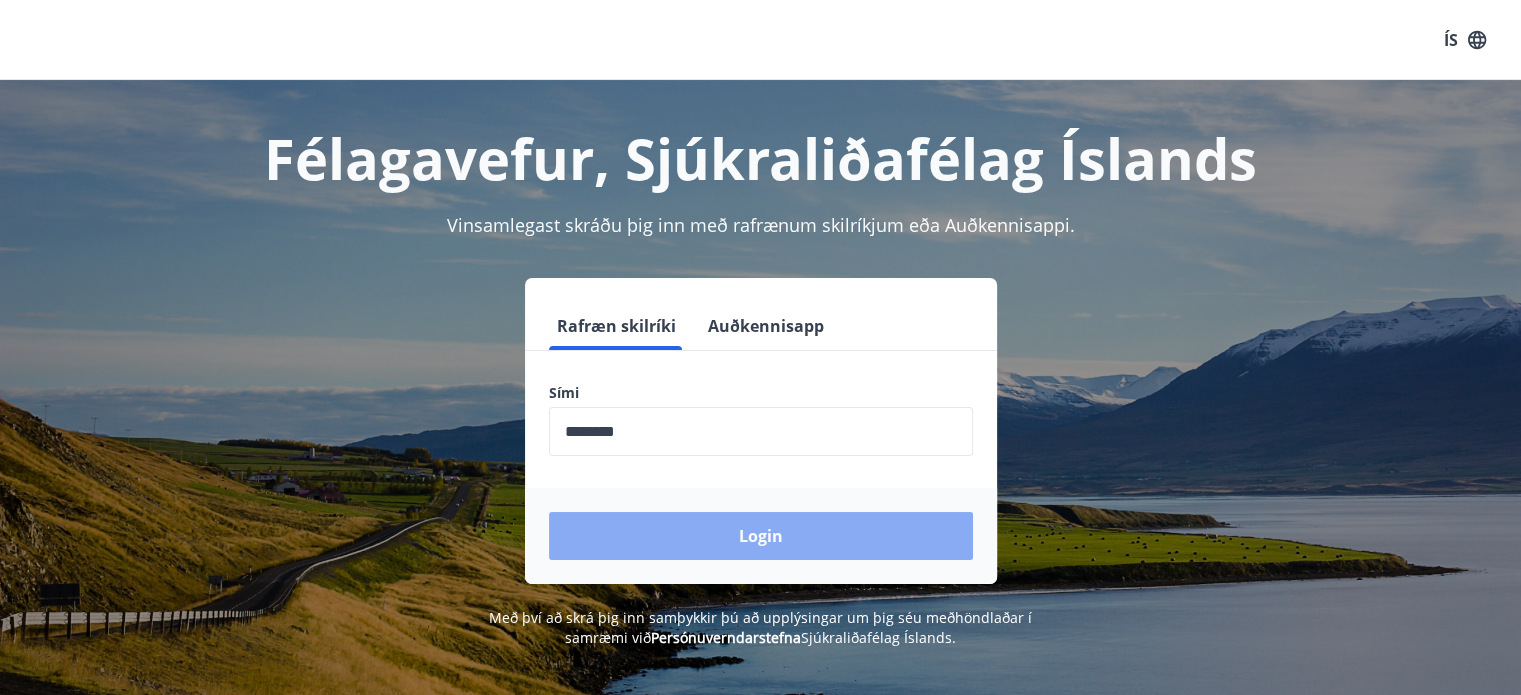 click on "Login" at bounding box center [761, 536] 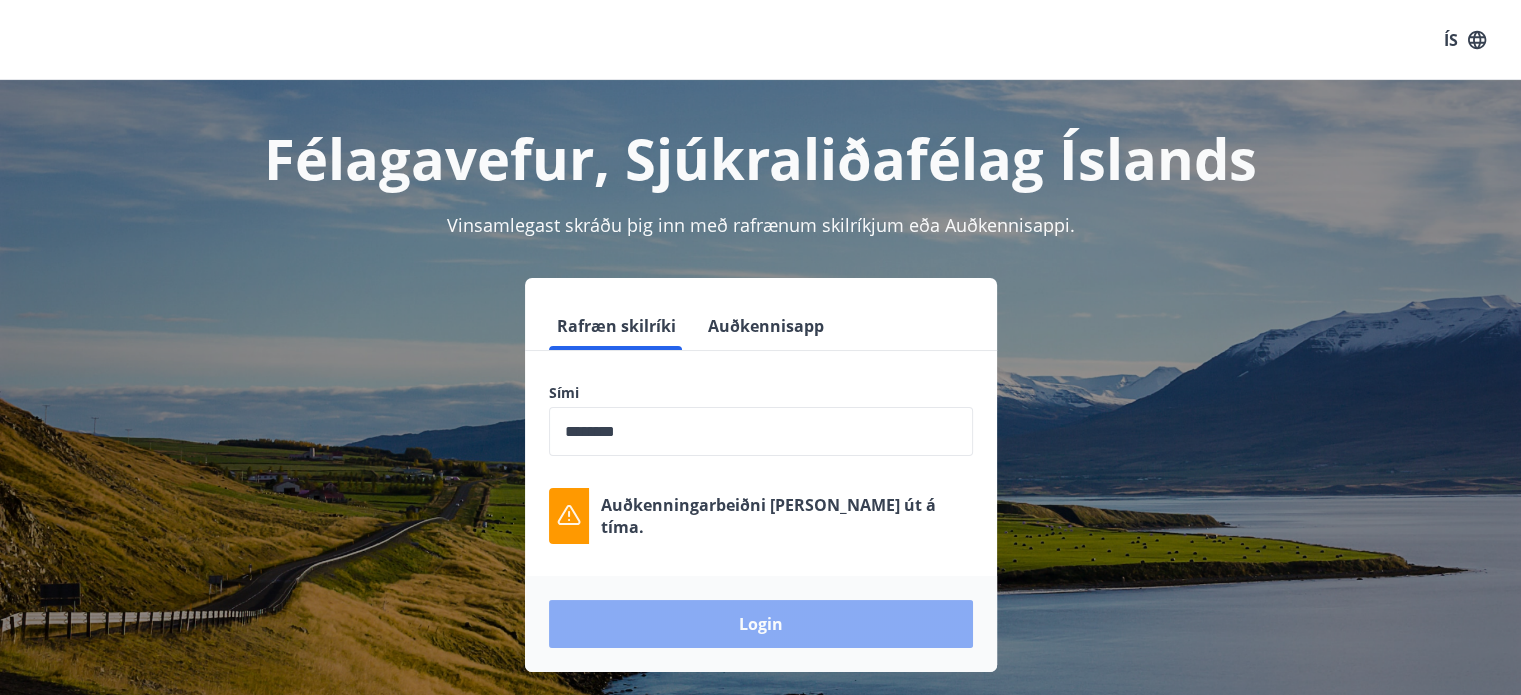 click on "Login" at bounding box center (761, 624) 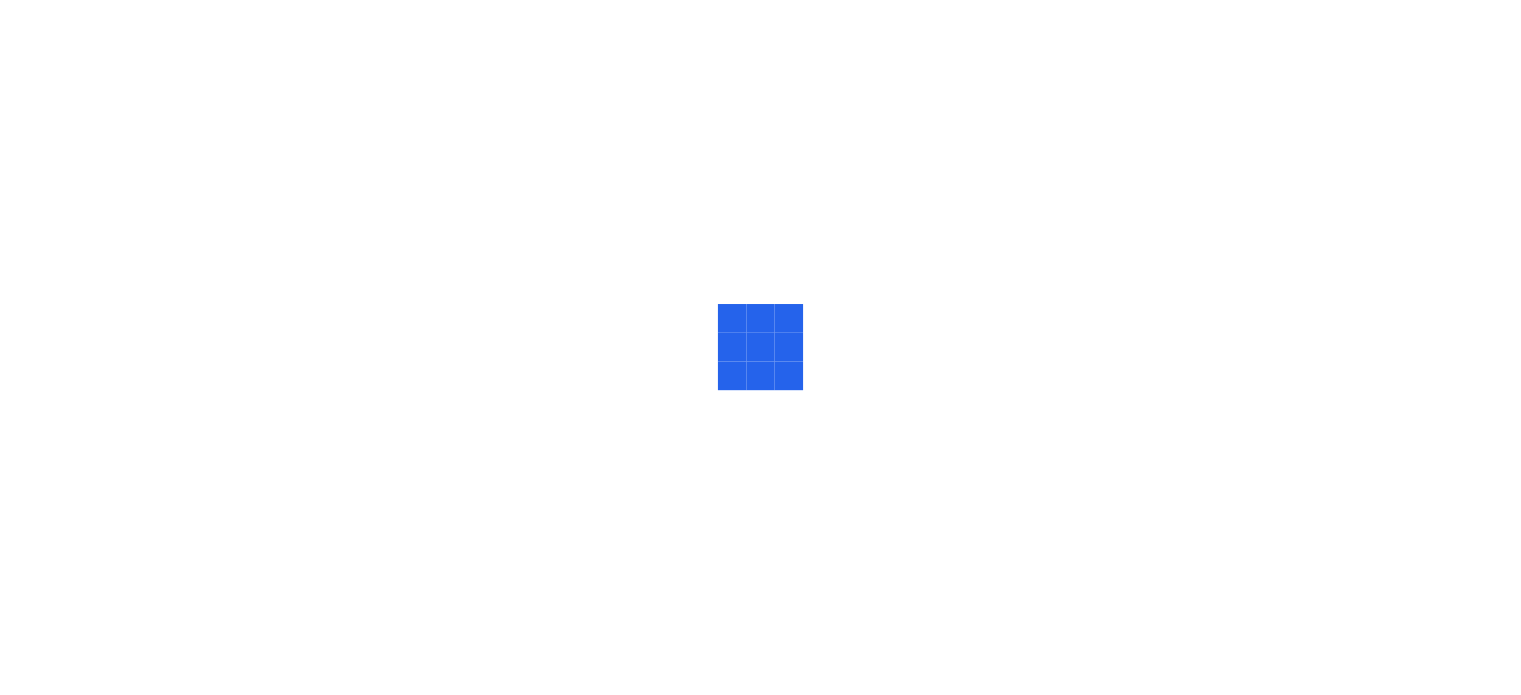 scroll, scrollTop: 0, scrollLeft: 0, axis: both 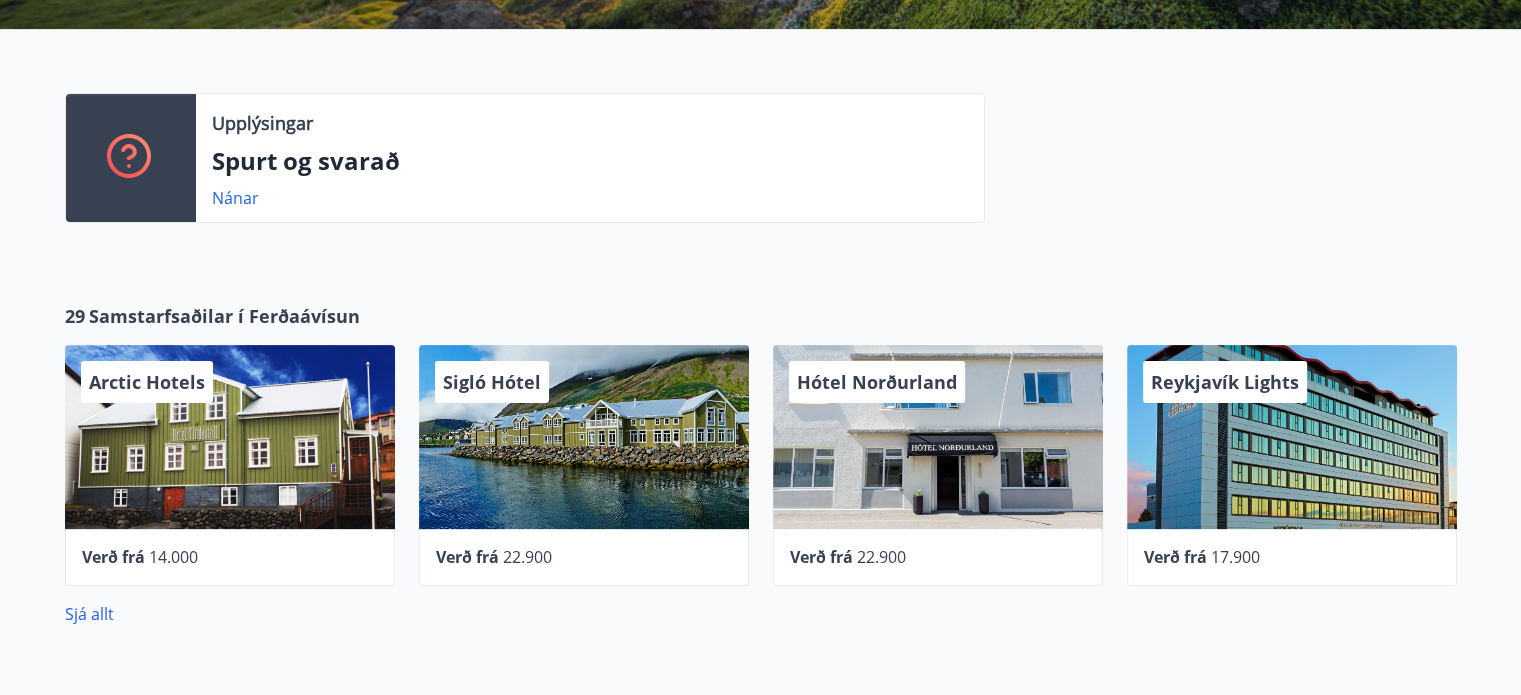 click on "Hótel Norðurland" at bounding box center (938, 437) 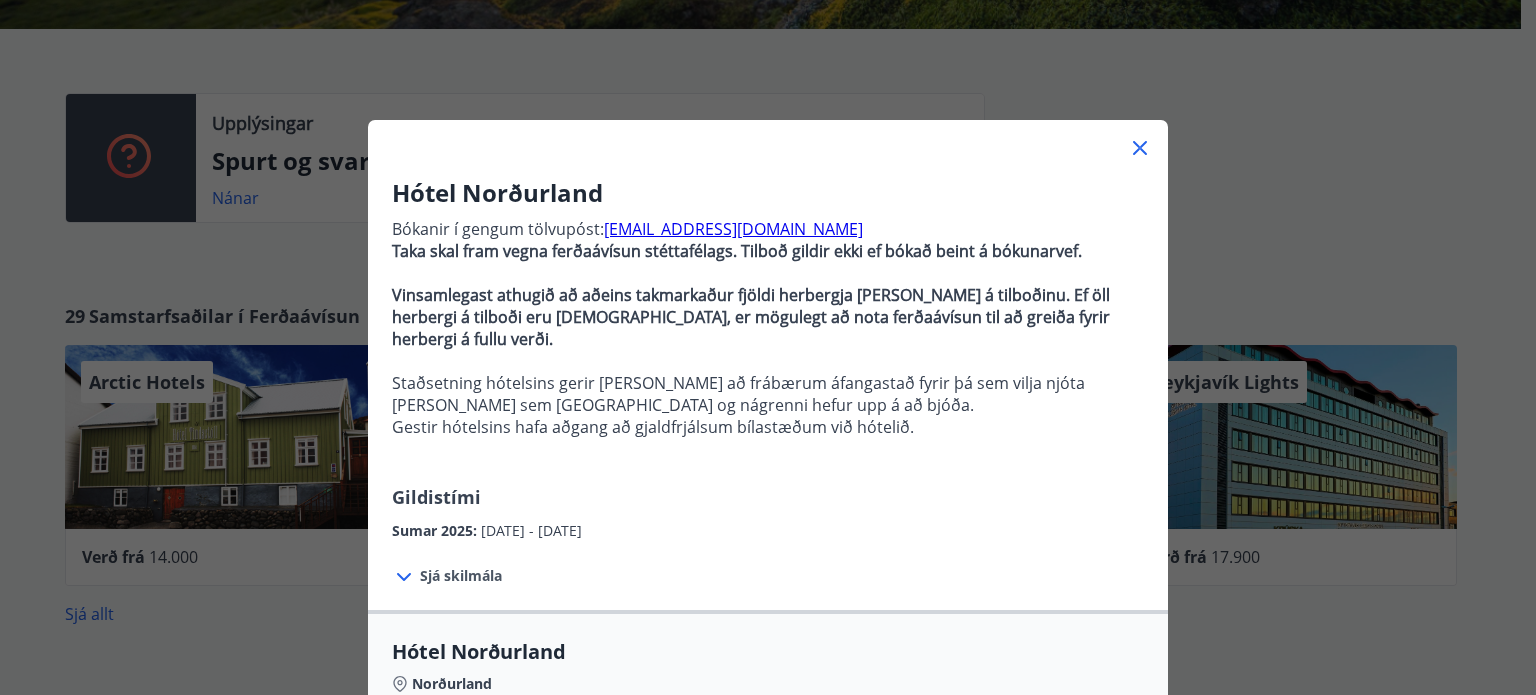 click 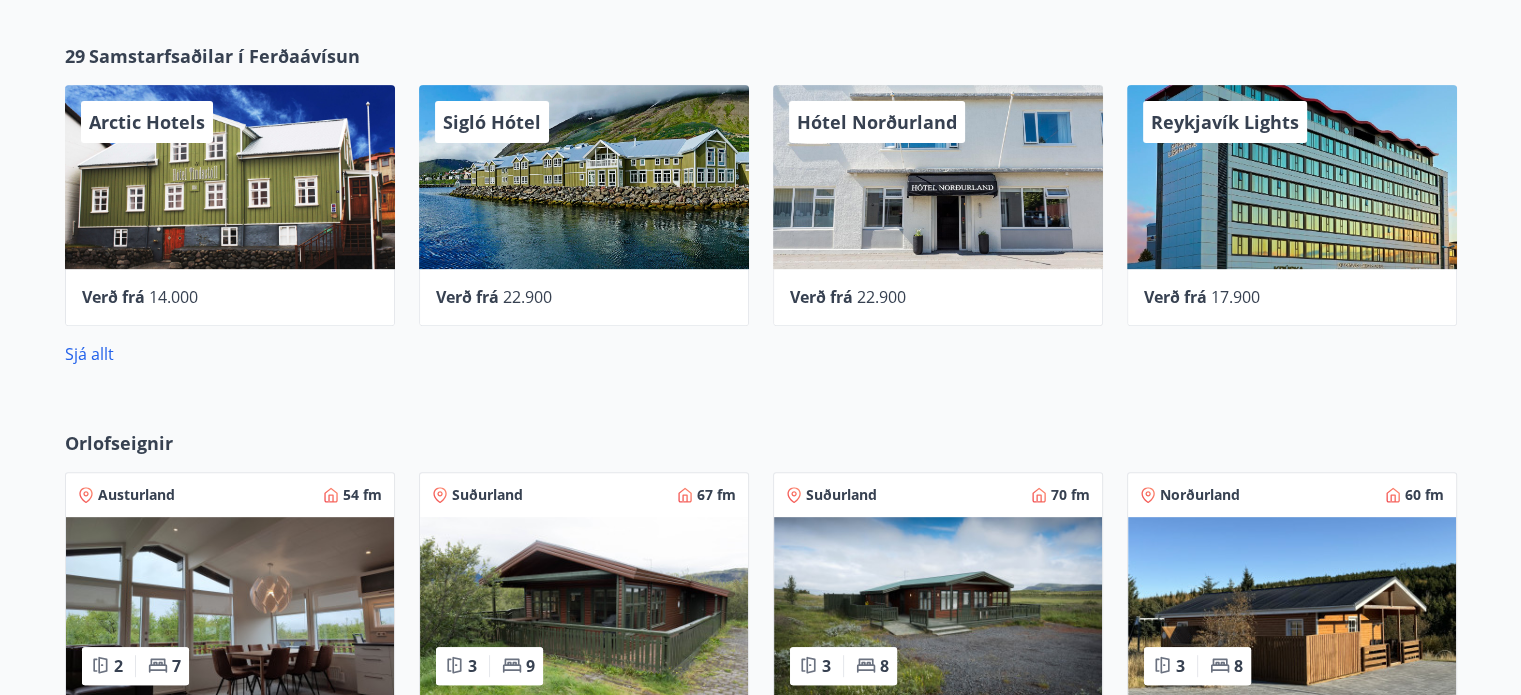 scroll, scrollTop: 946, scrollLeft: 0, axis: vertical 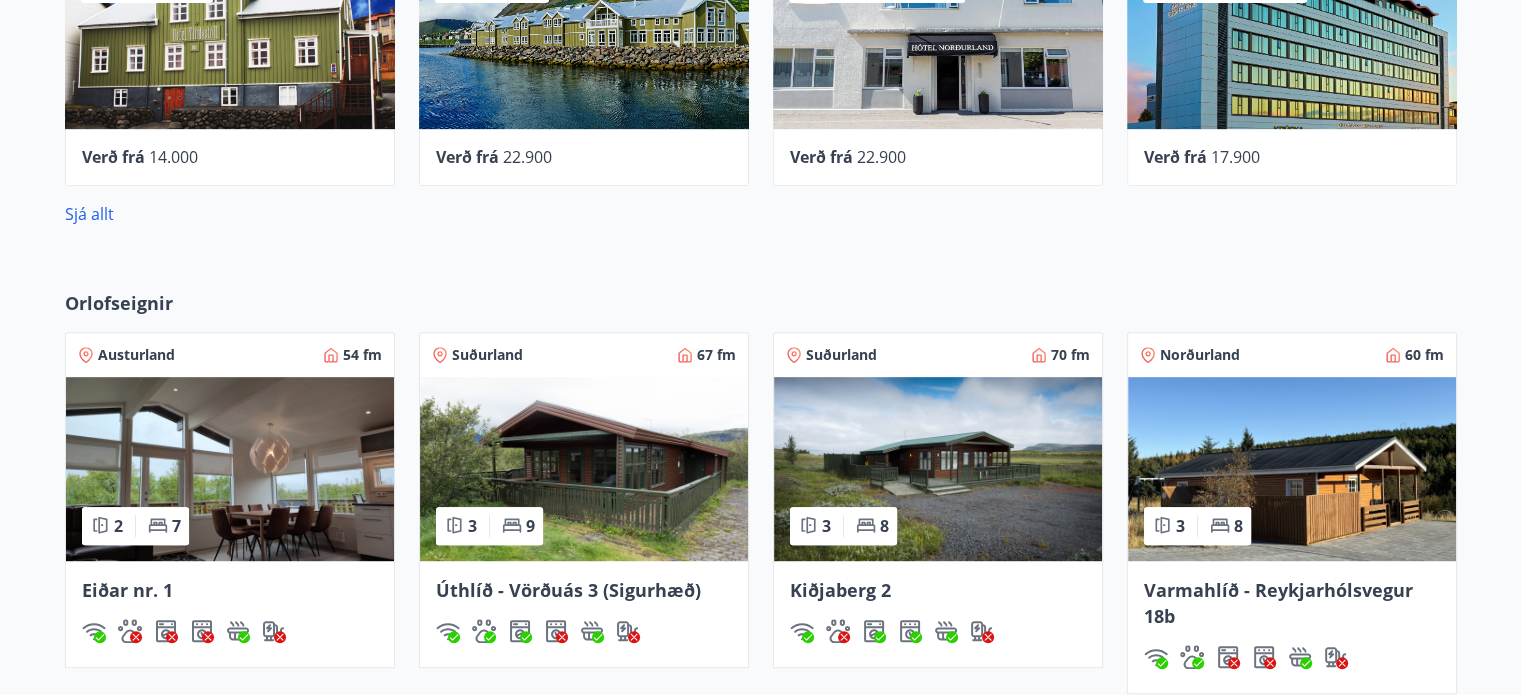 click on "Austurland 54   fm 2 7 Eiðar nr. 1" at bounding box center [218, 501] 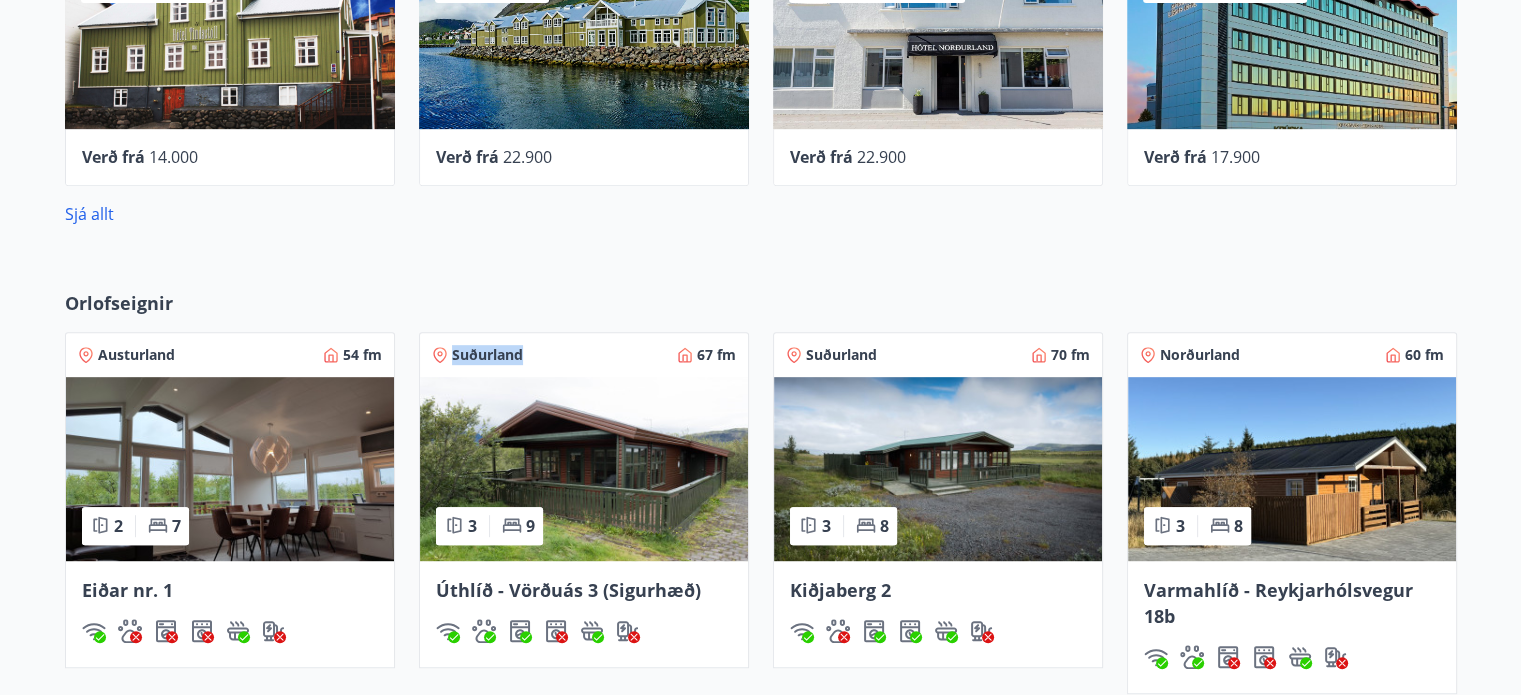 click on "Austurland 54   fm 2 7 Eiðar nr. 1" at bounding box center (218, 501) 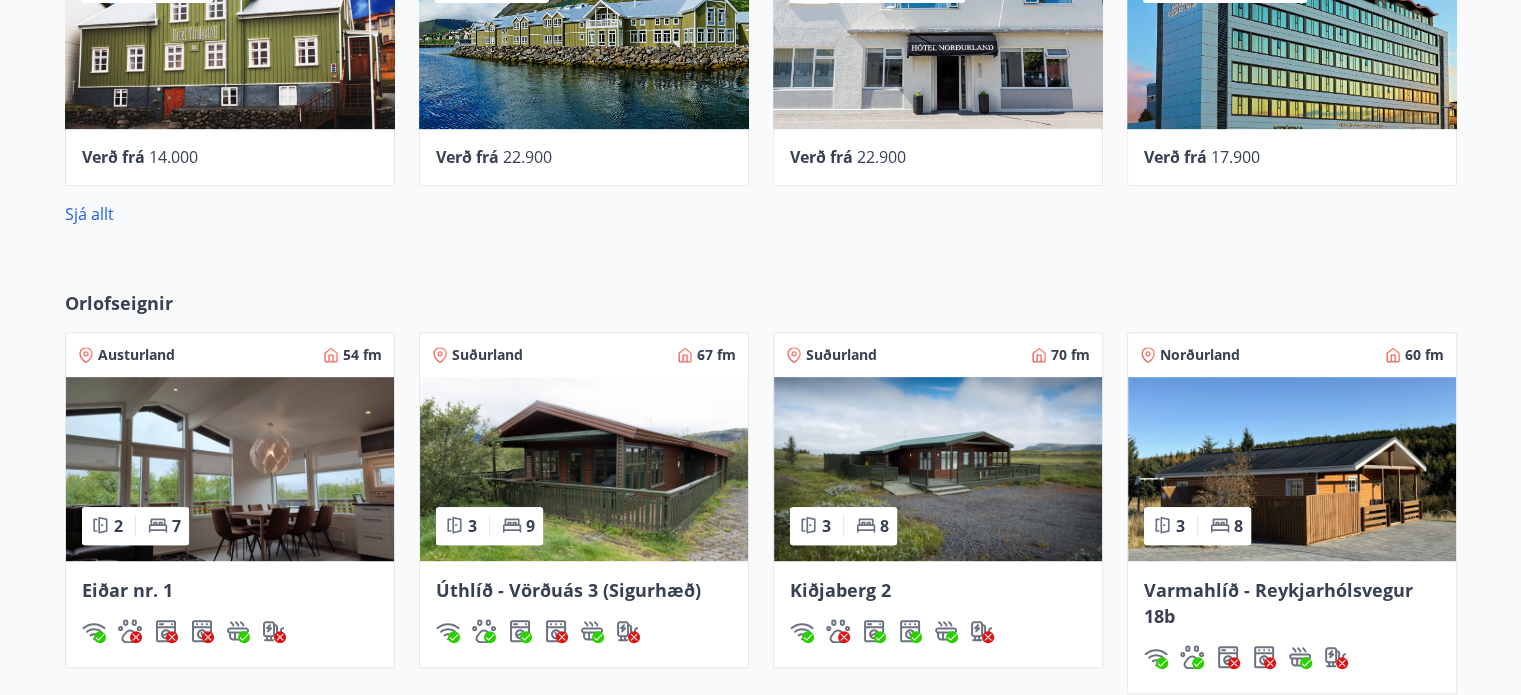 click on "Austurland 54   fm 2 7 Eiðar nr. 1" at bounding box center [218, 501] 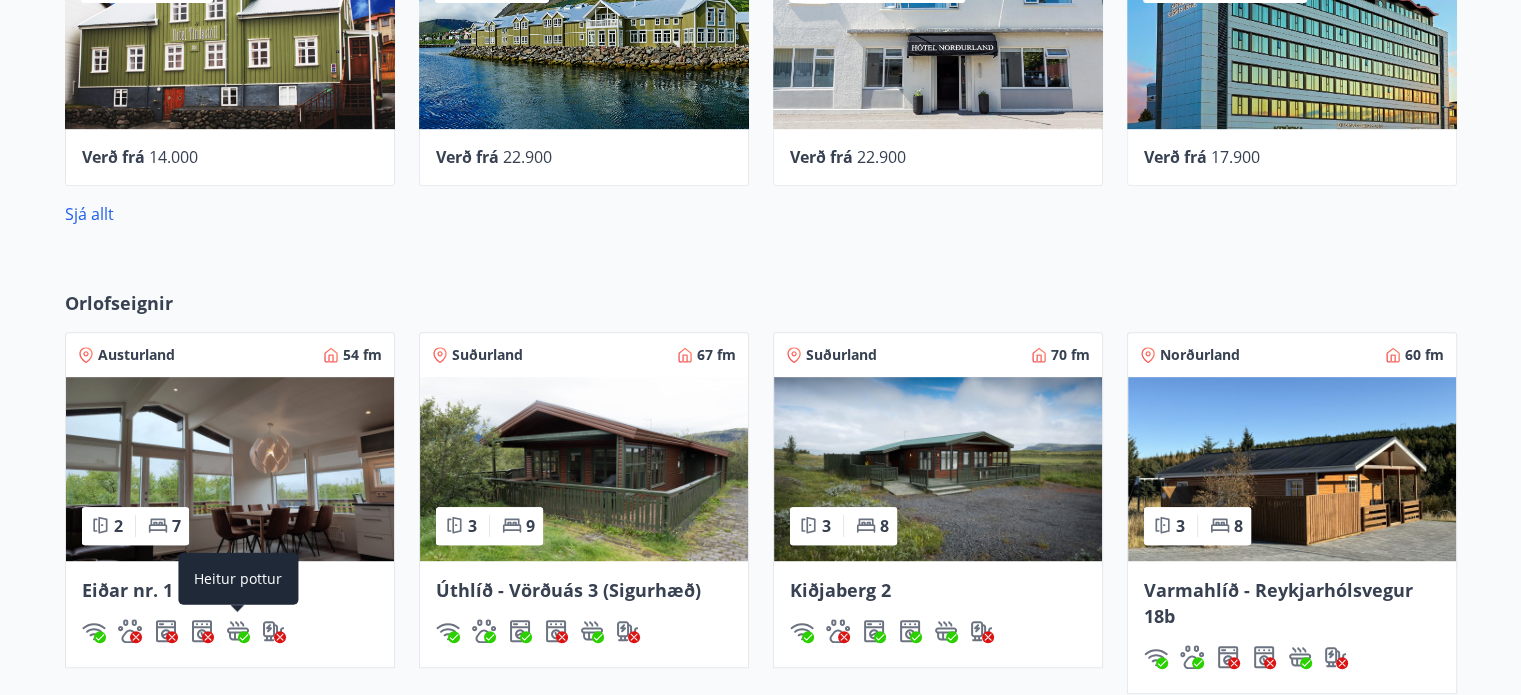 click 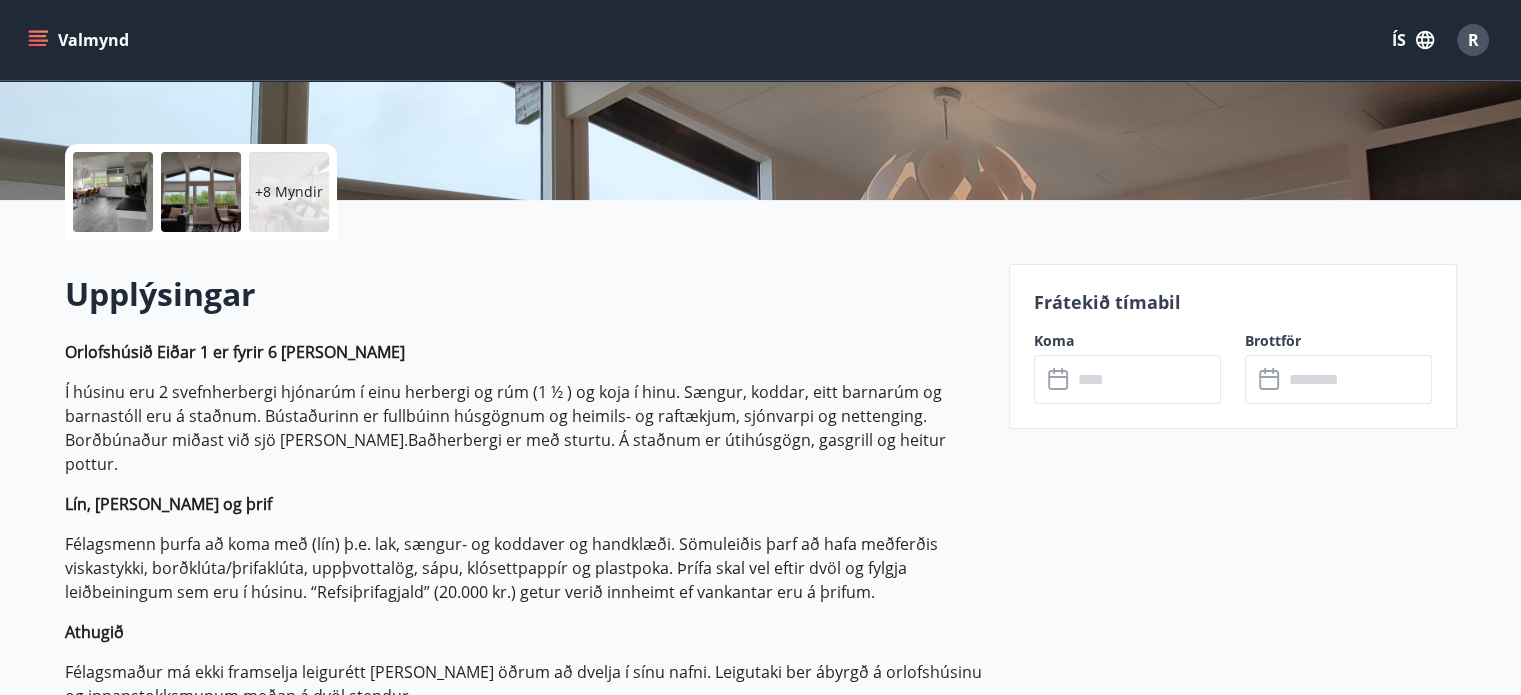 scroll, scrollTop: 506, scrollLeft: 0, axis: vertical 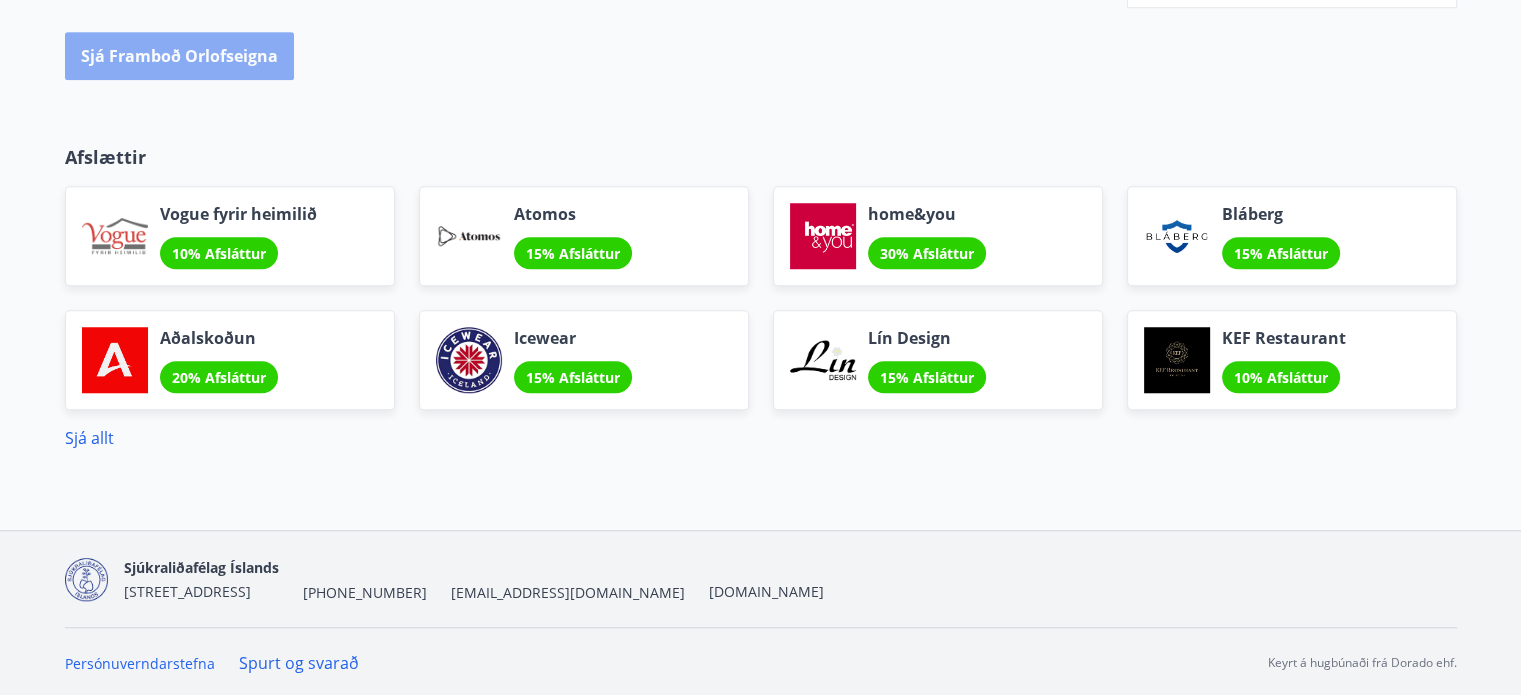 click on "Sjá framboð orlofseigna" at bounding box center (179, 56) 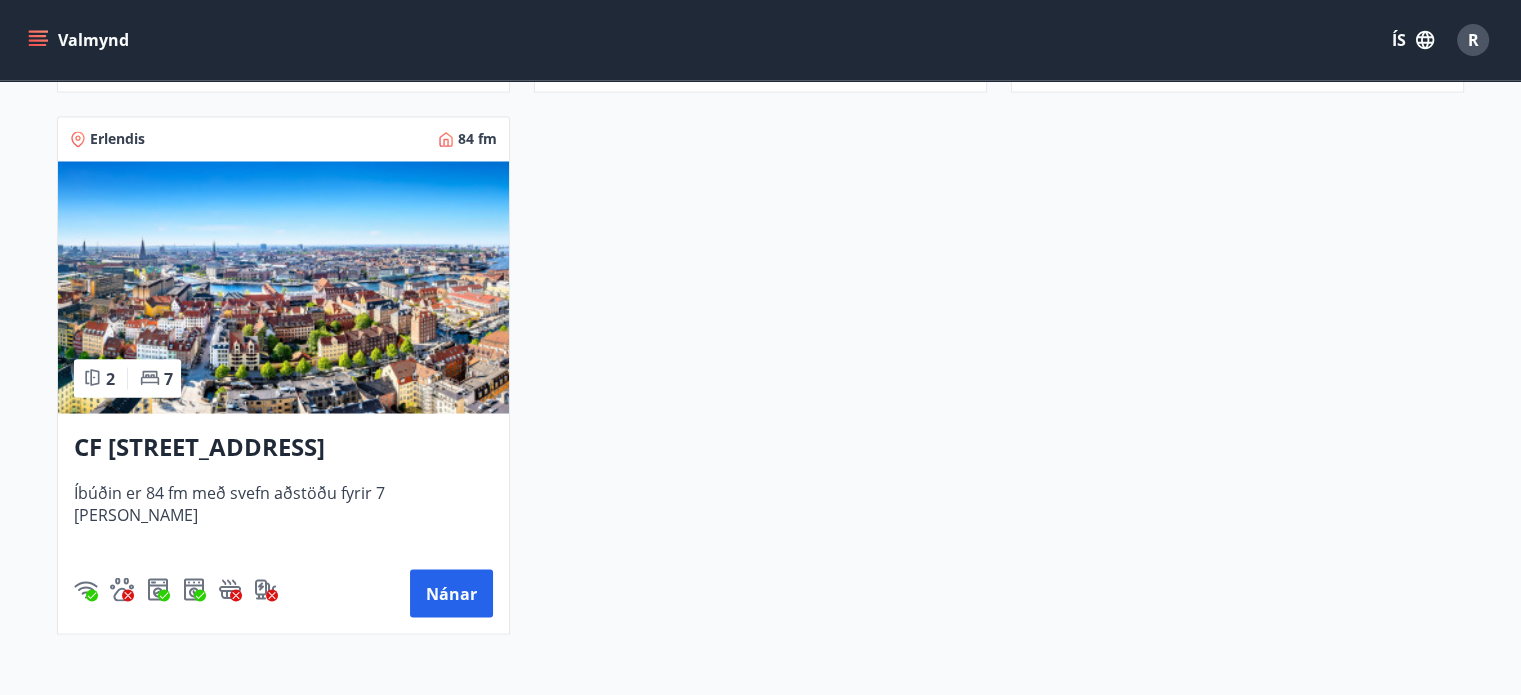 scroll, scrollTop: 3640, scrollLeft: 0, axis: vertical 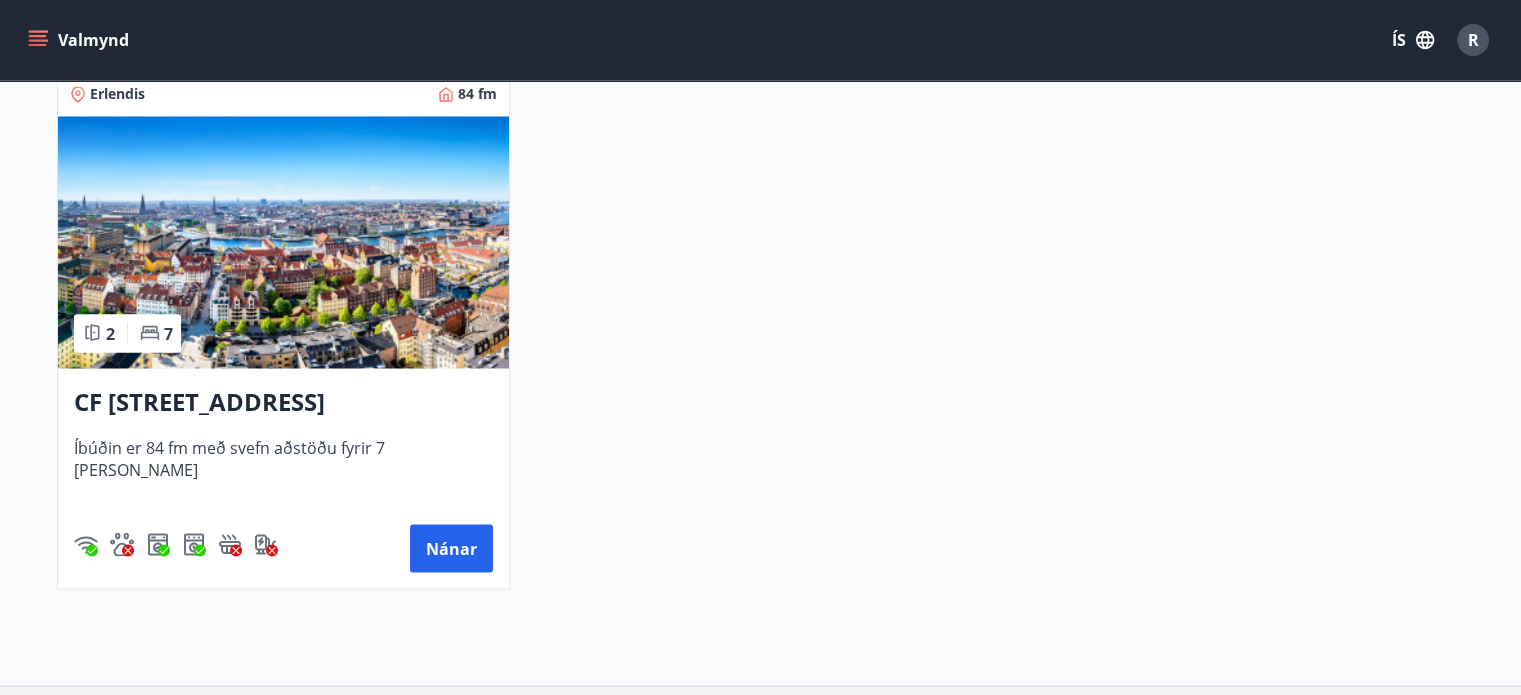 drag, startPoint x: 10, startPoint y: 59, endPoint x: 271, endPoint y: 92, distance: 263.07794 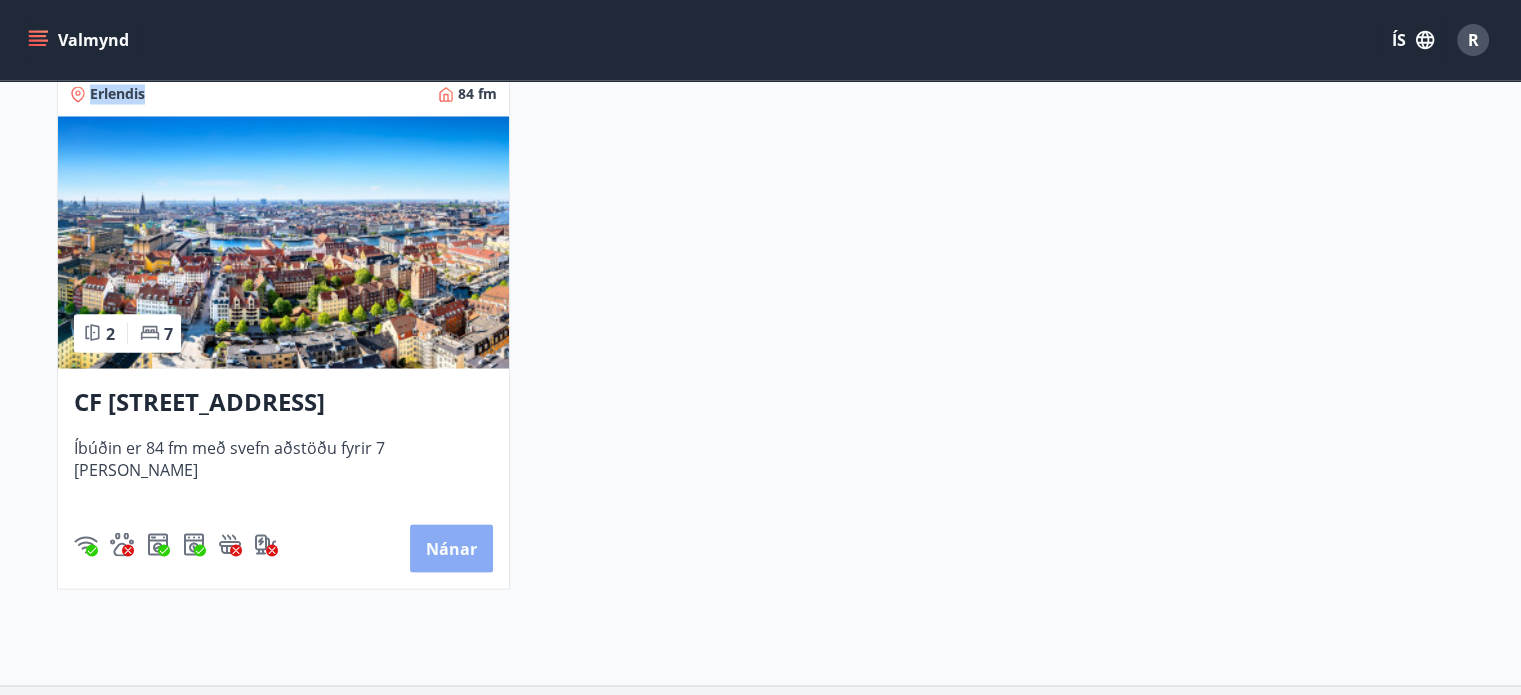 click on "Nánar" at bounding box center (451, 548) 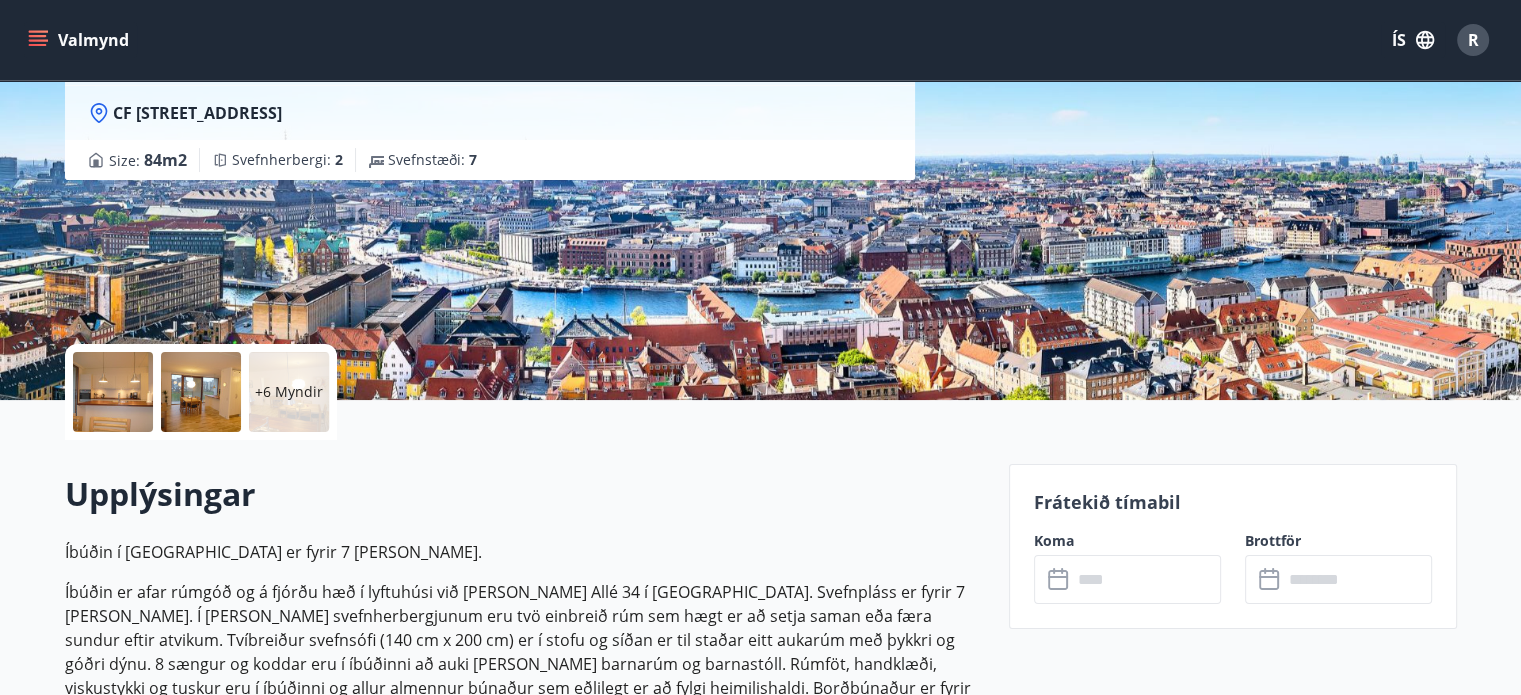 scroll, scrollTop: 240, scrollLeft: 0, axis: vertical 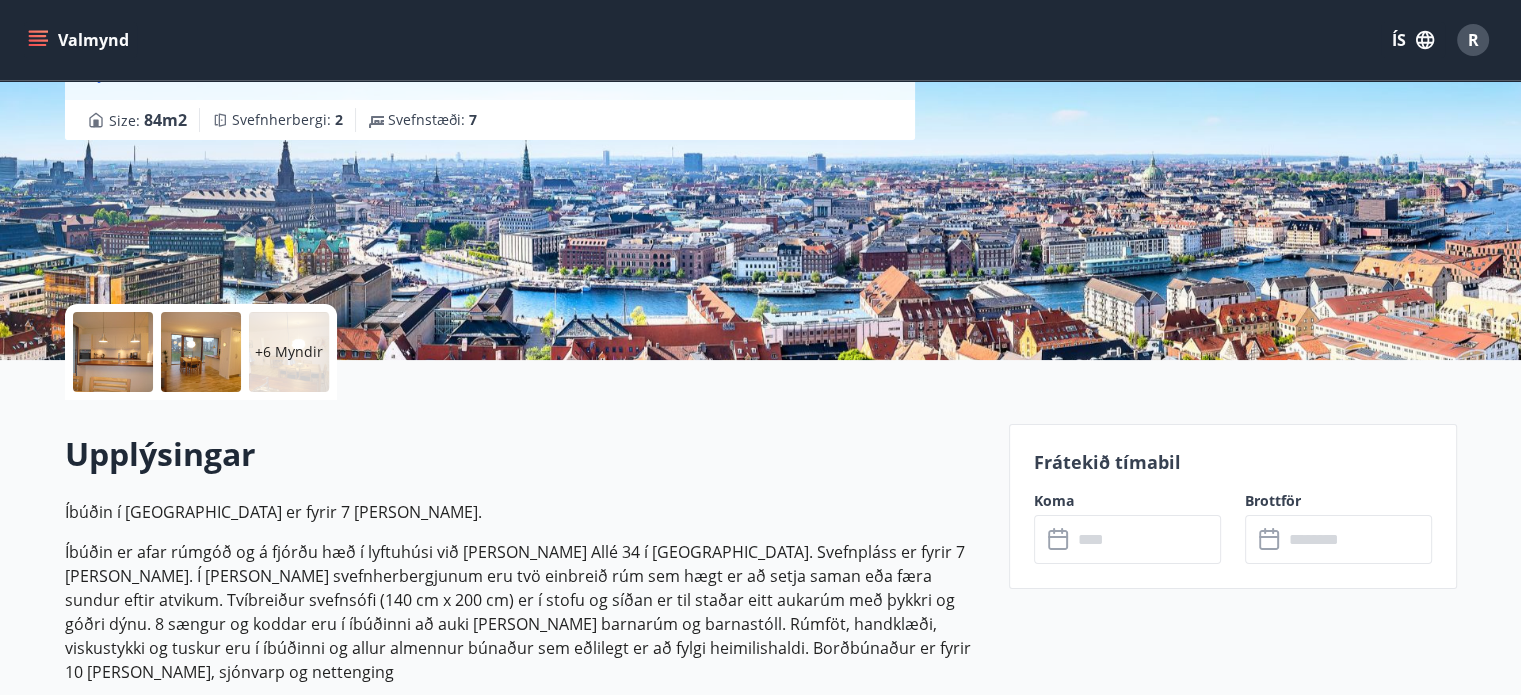click 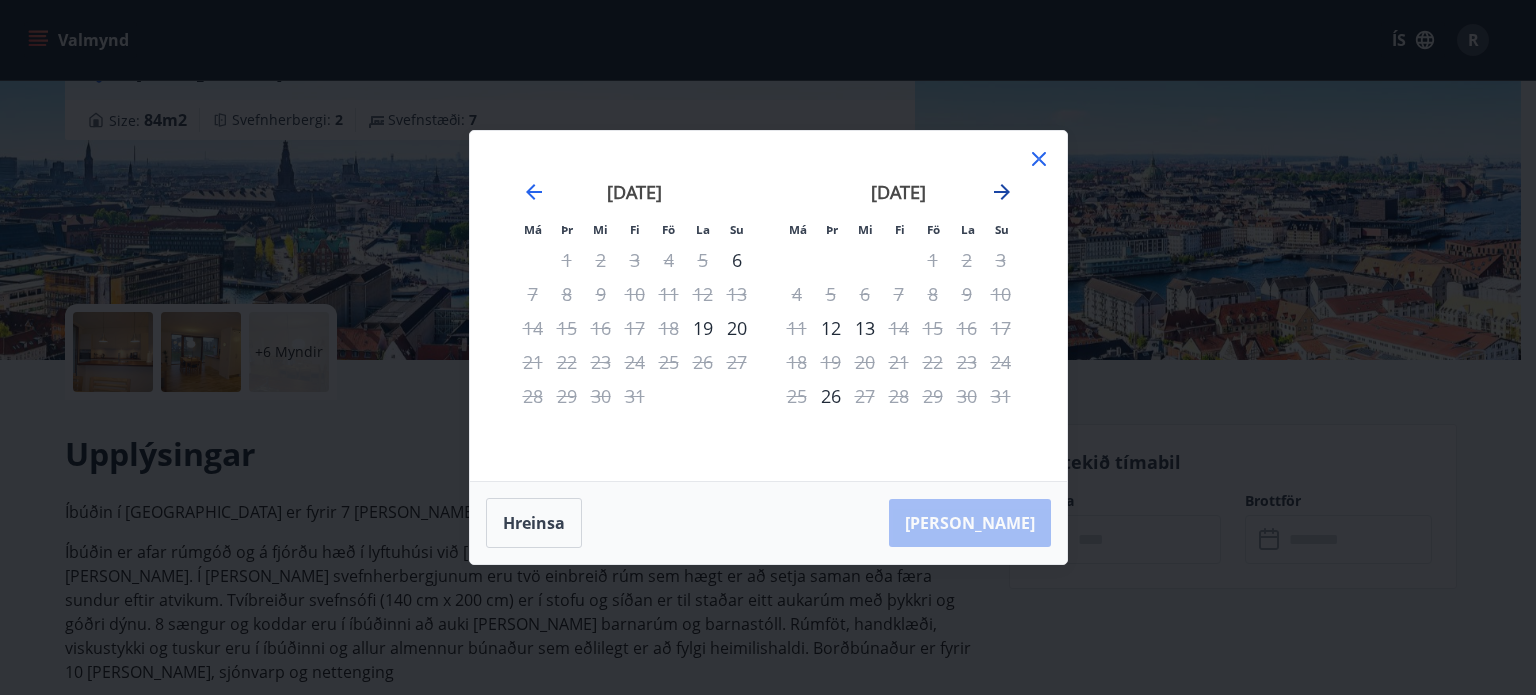click 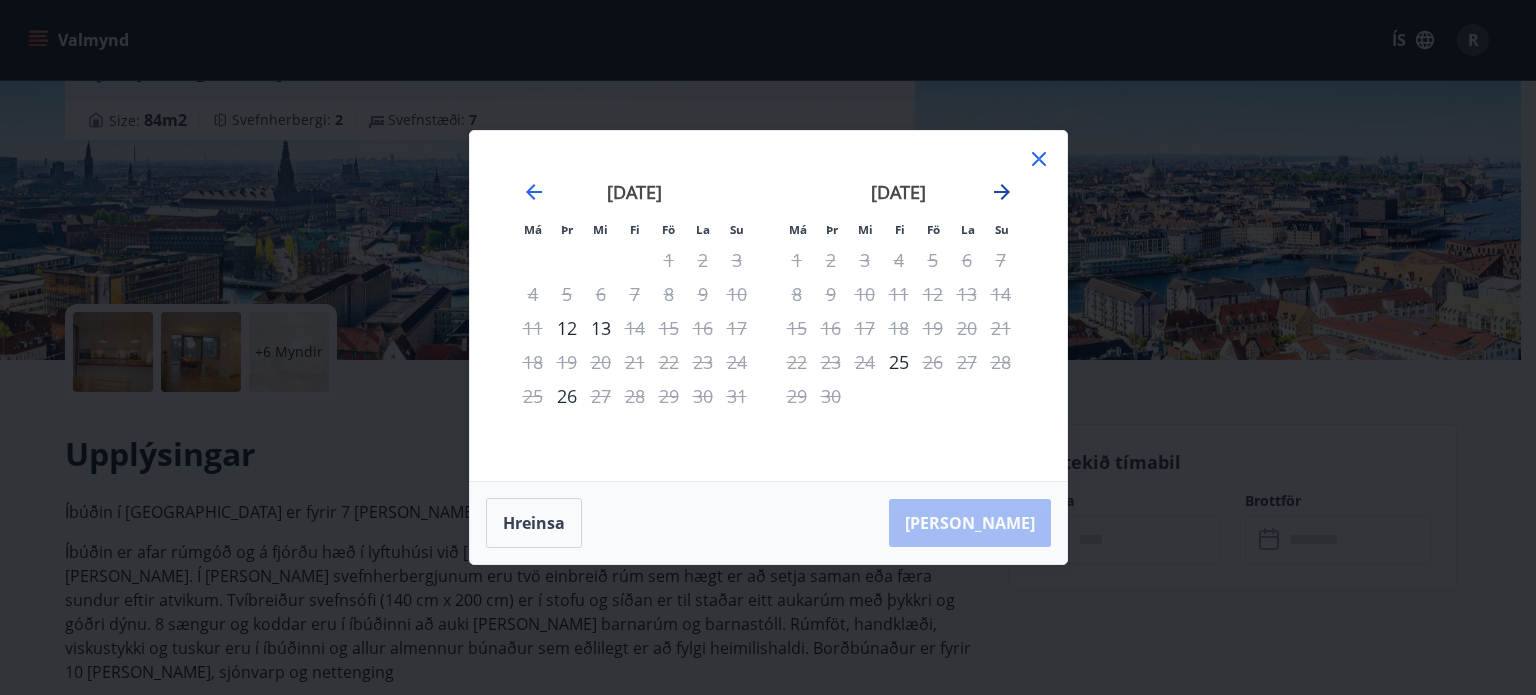 click 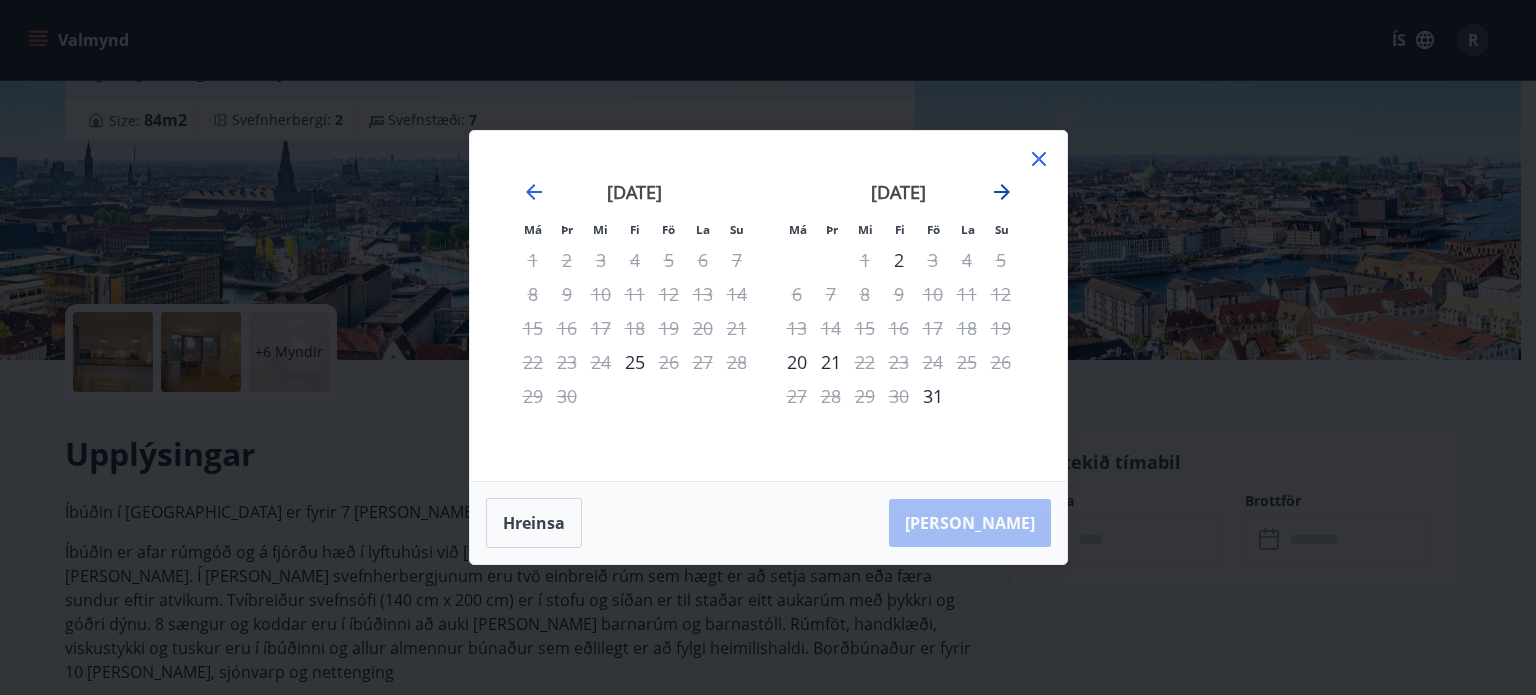 click 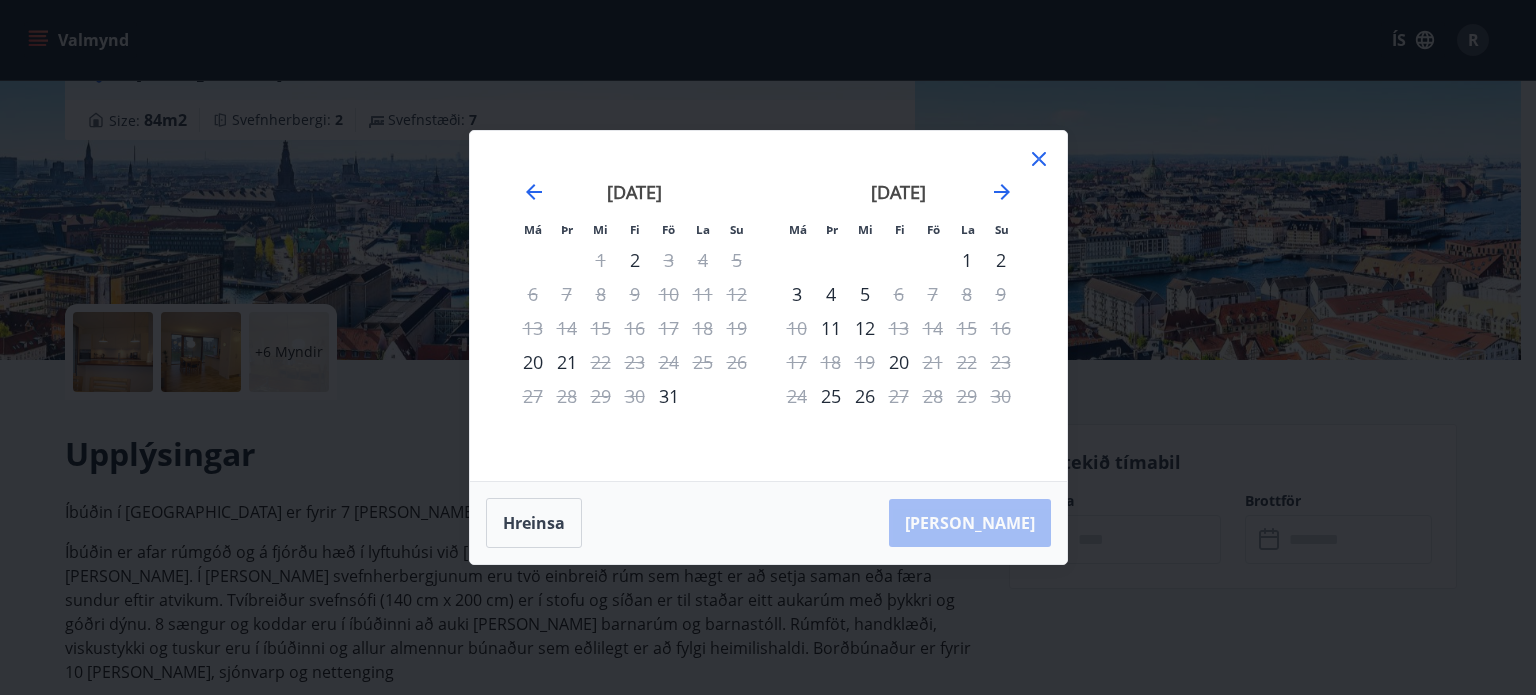 click on "1" at bounding box center (967, 260) 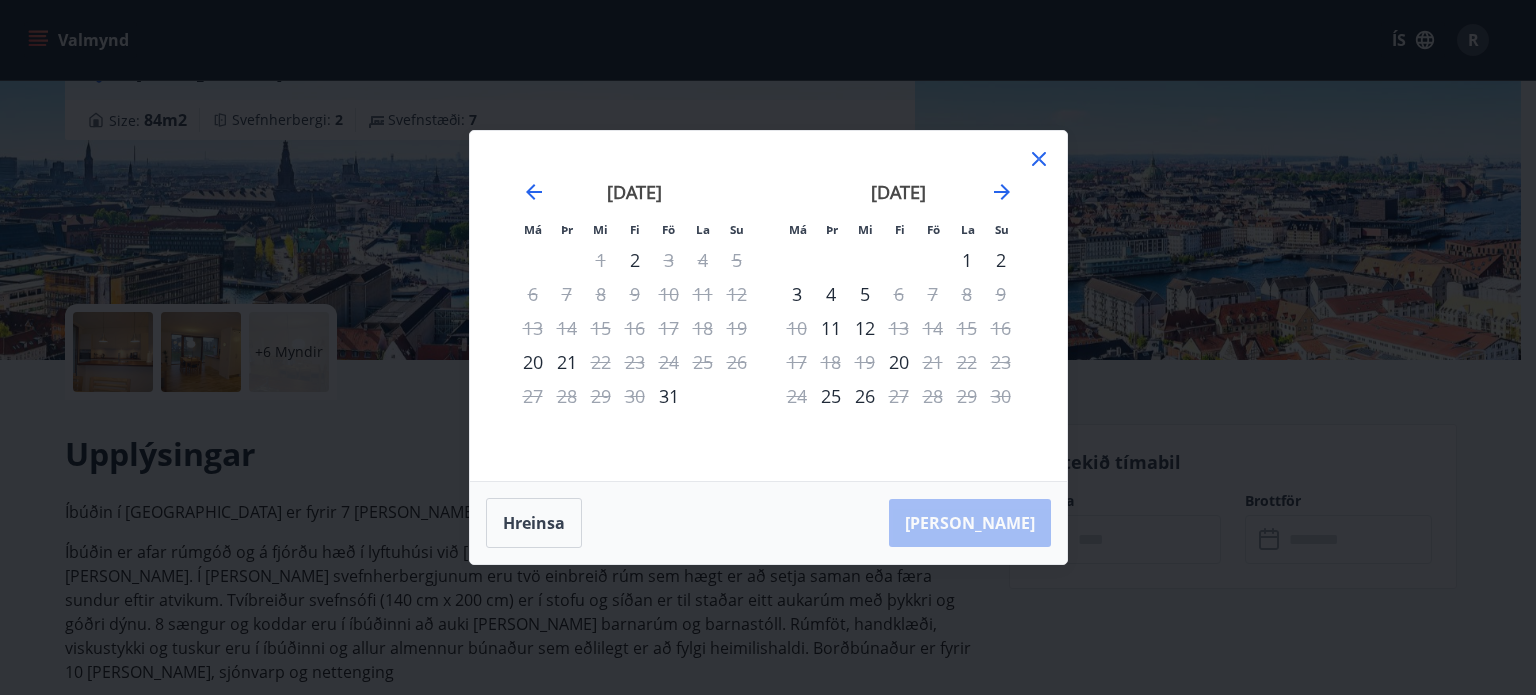 click on "1" at bounding box center (967, 260) 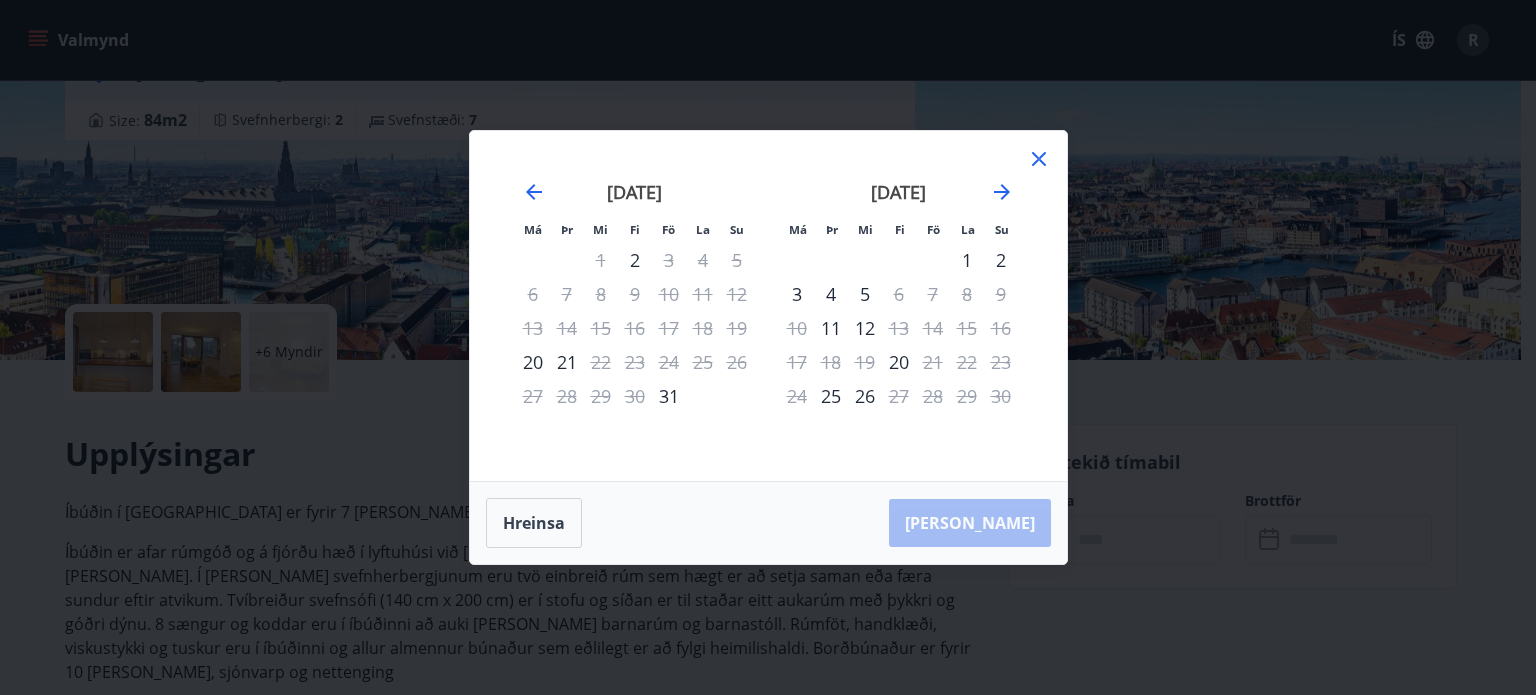 click on "Hreinsa Taka Frá" at bounding box center [768, 523] 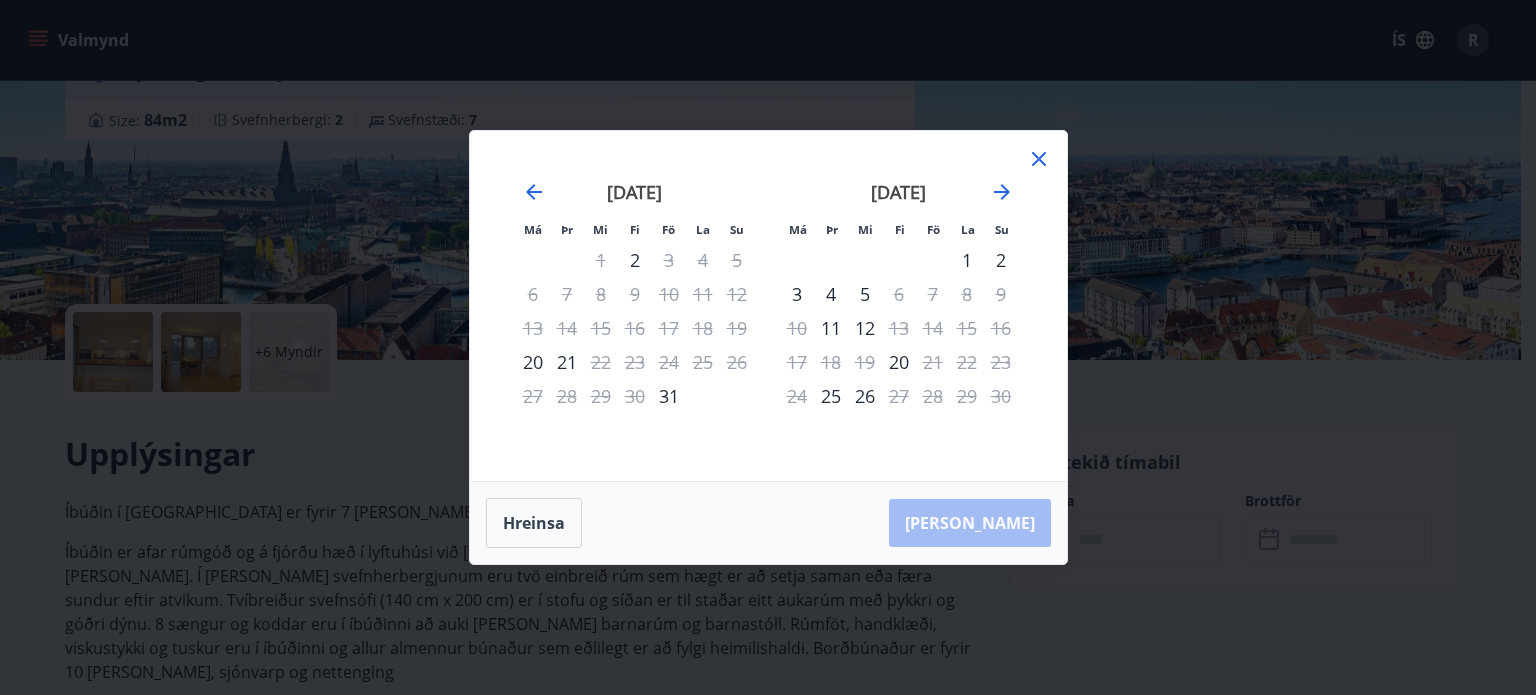 click on "Hreinsa Taka Frá" at bounding box center [768, 523] 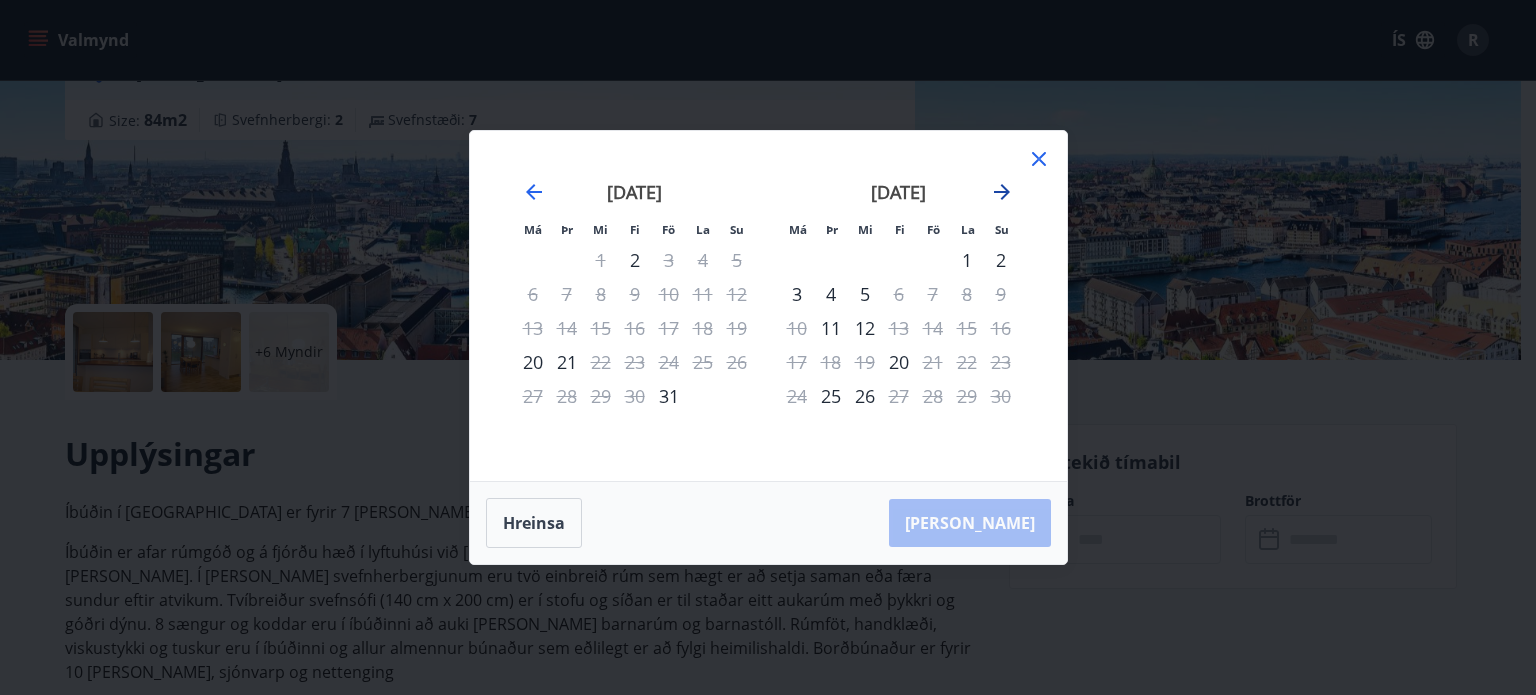 click 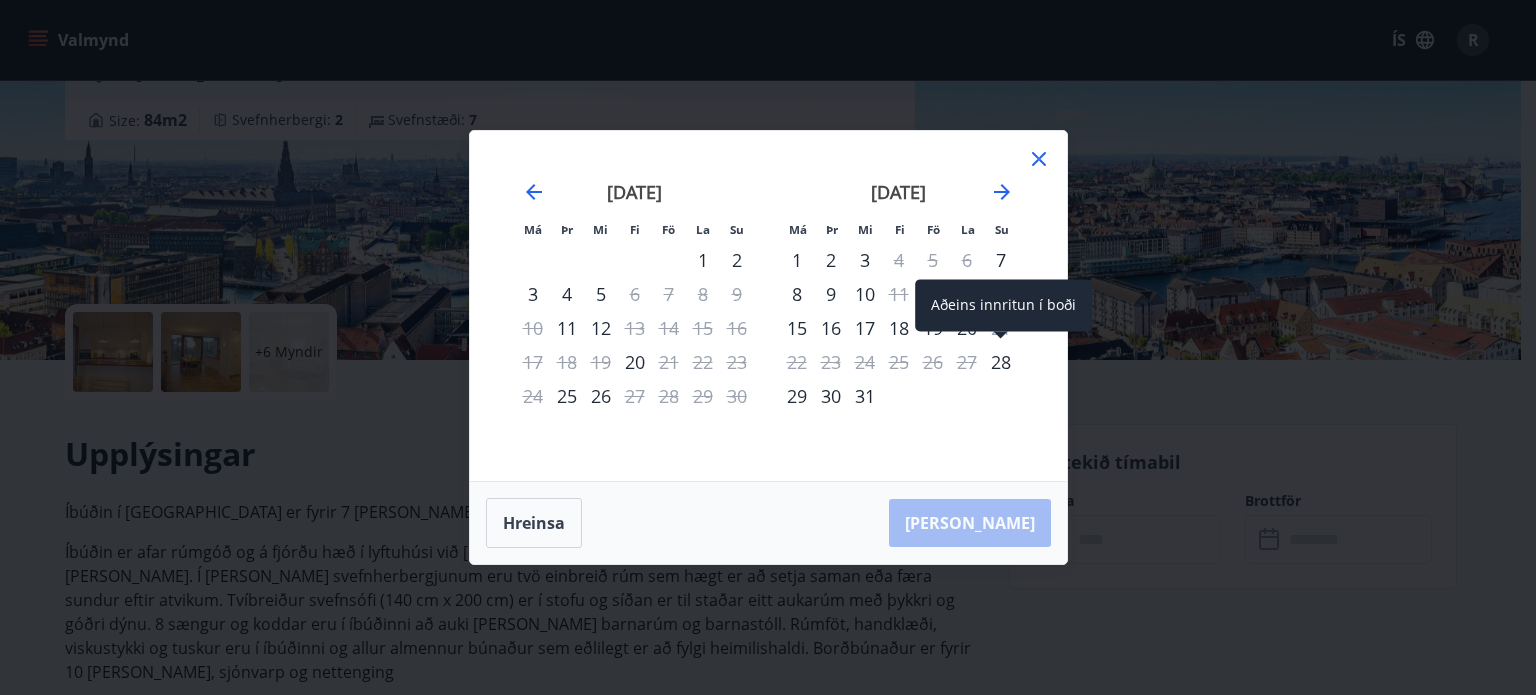 click on "28" at bounding box center (1001, 362) 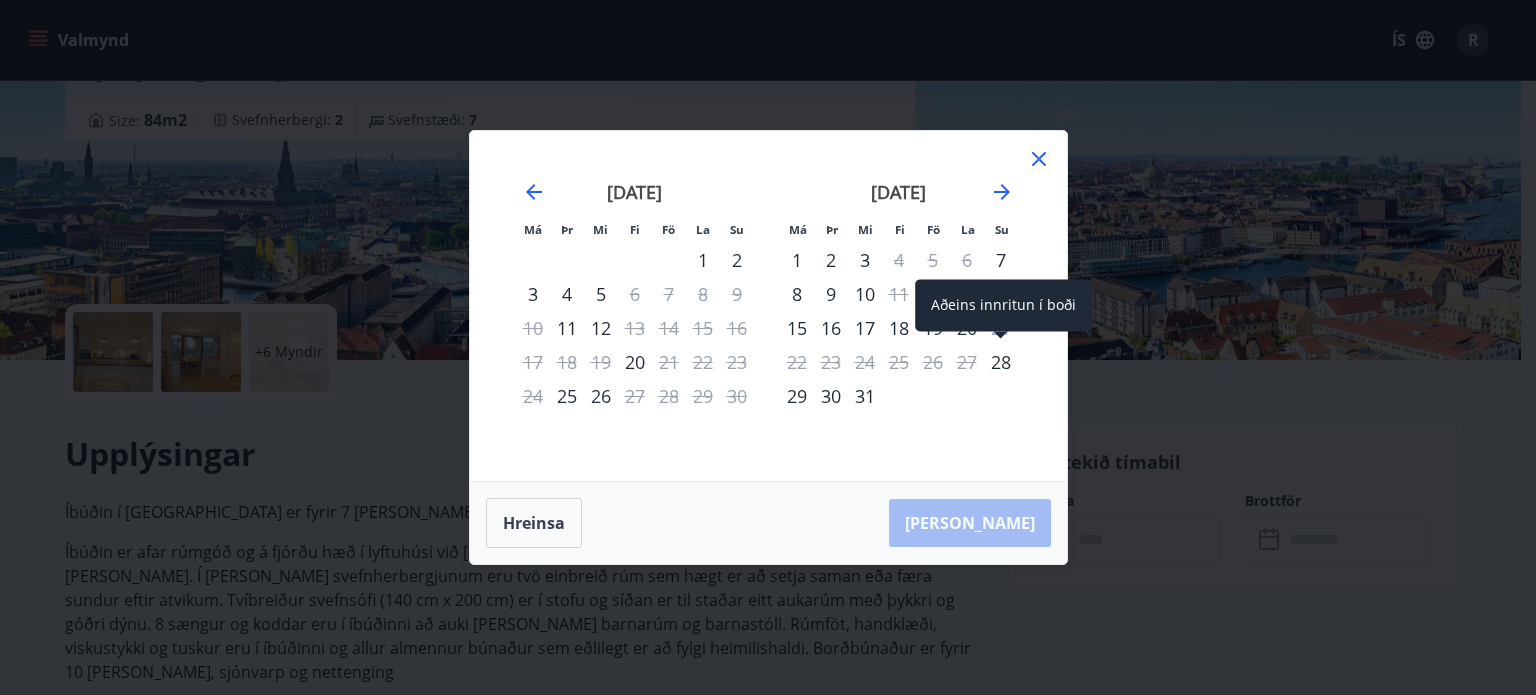 click on "Aðeins innritun í boði" at bounding box center [1003, 305] 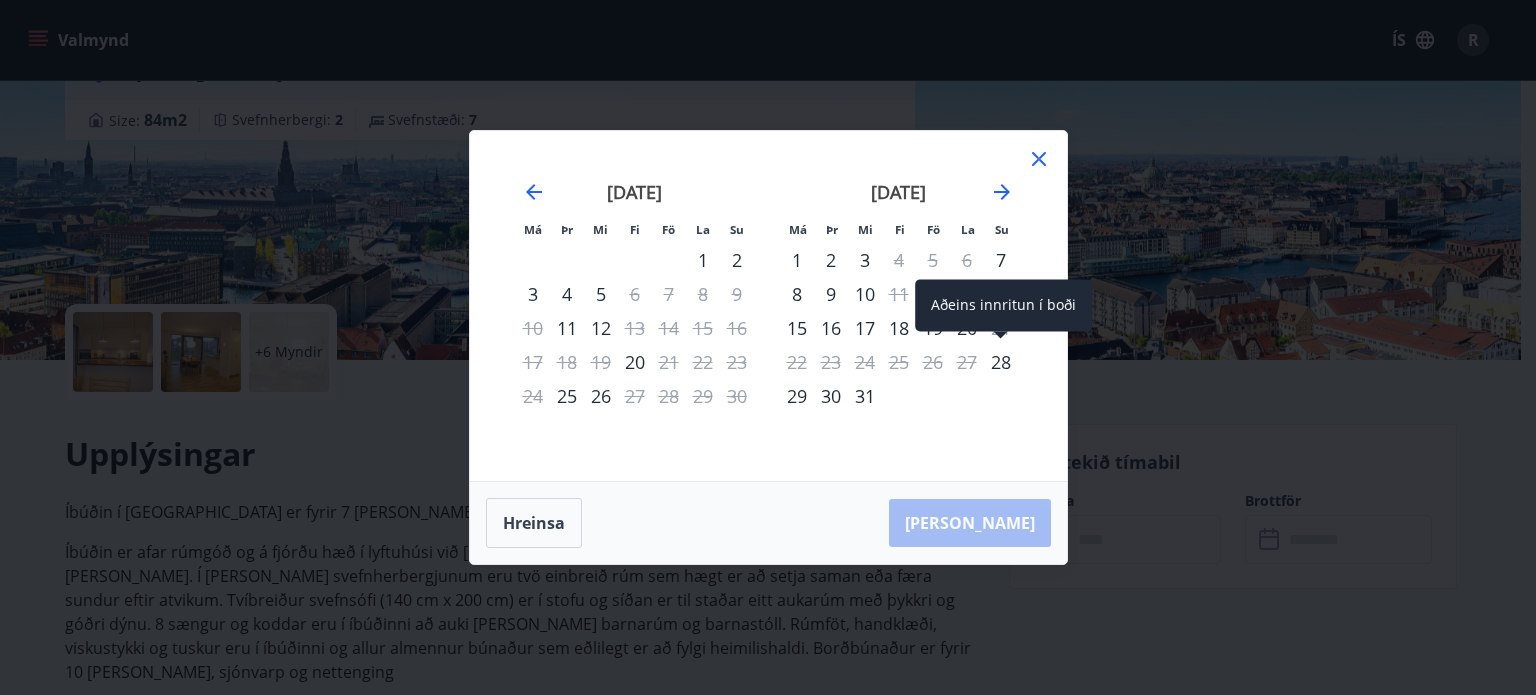 click on "28" at bounding box center [1001, 362] 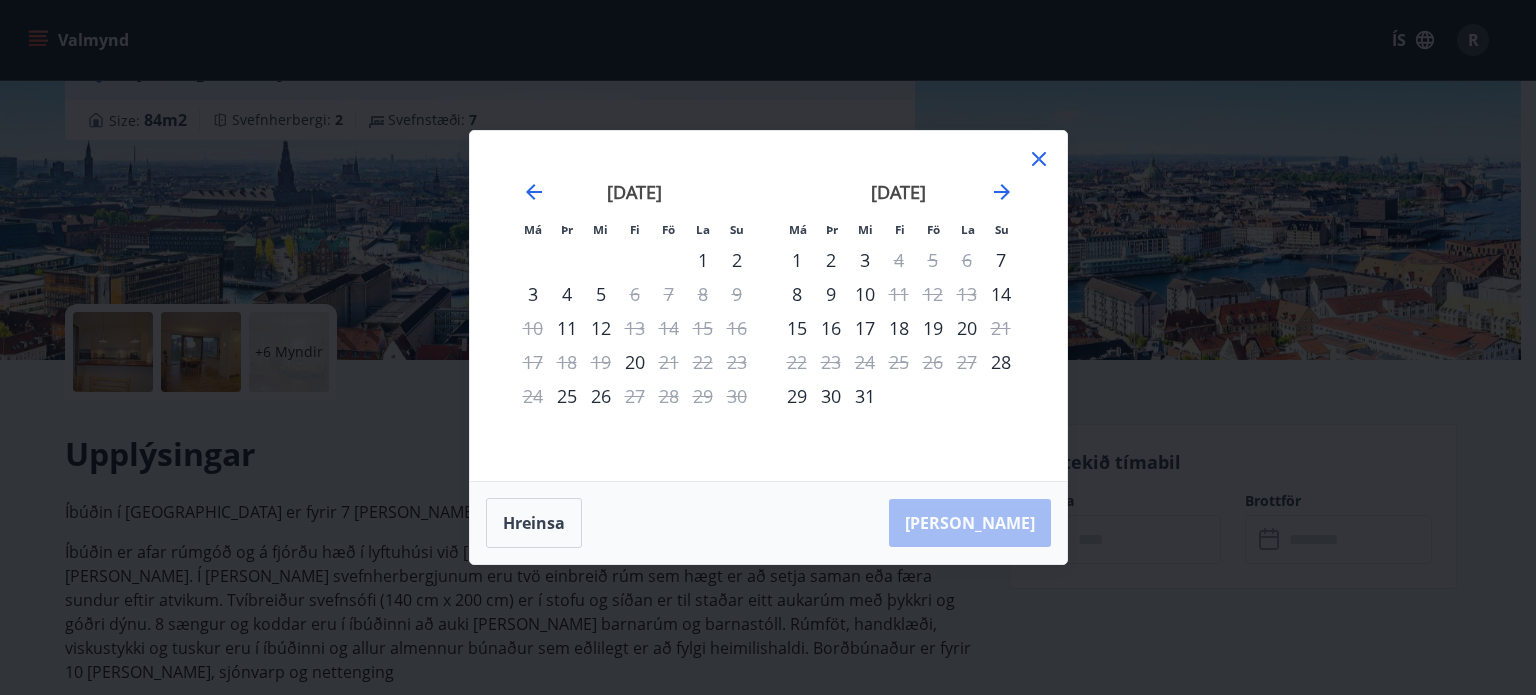 click 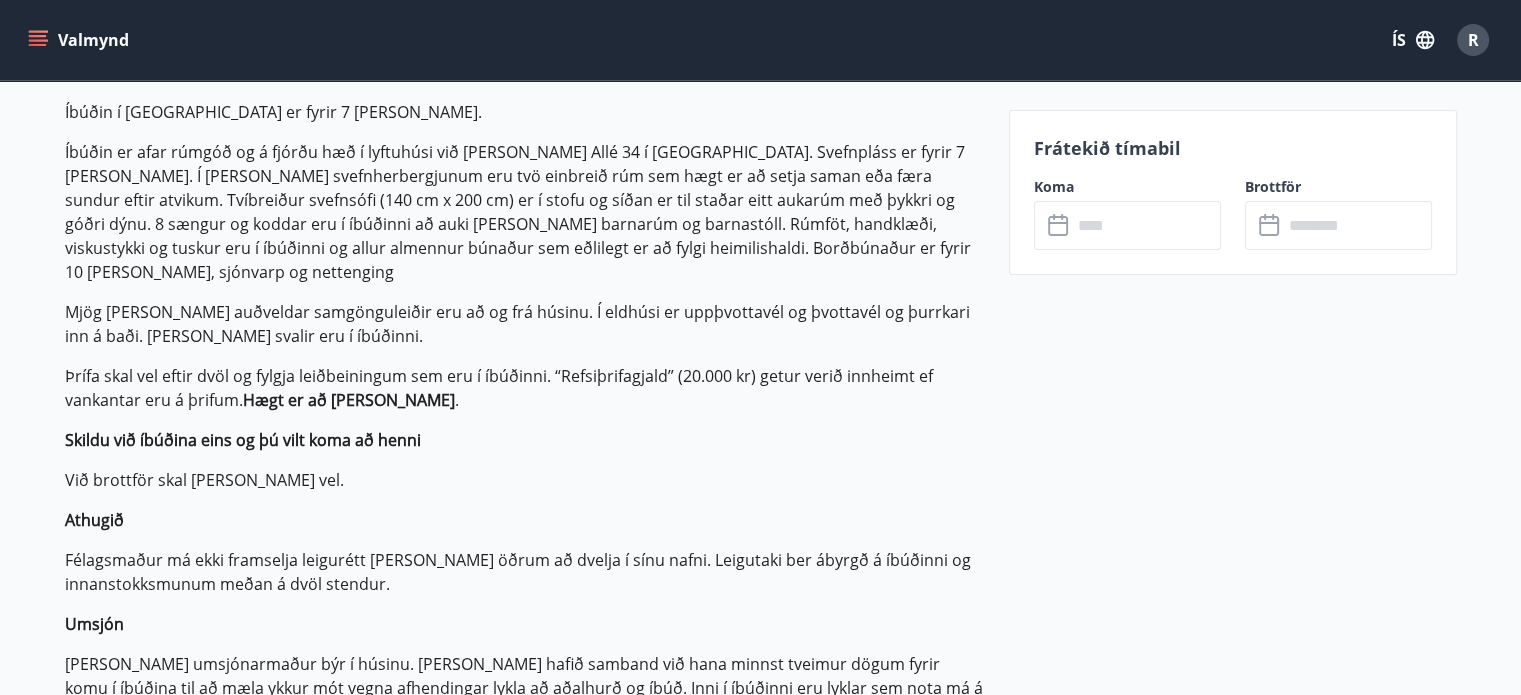 scroll, scrollTop: 826, scrollLeft: 0, axis: vertical 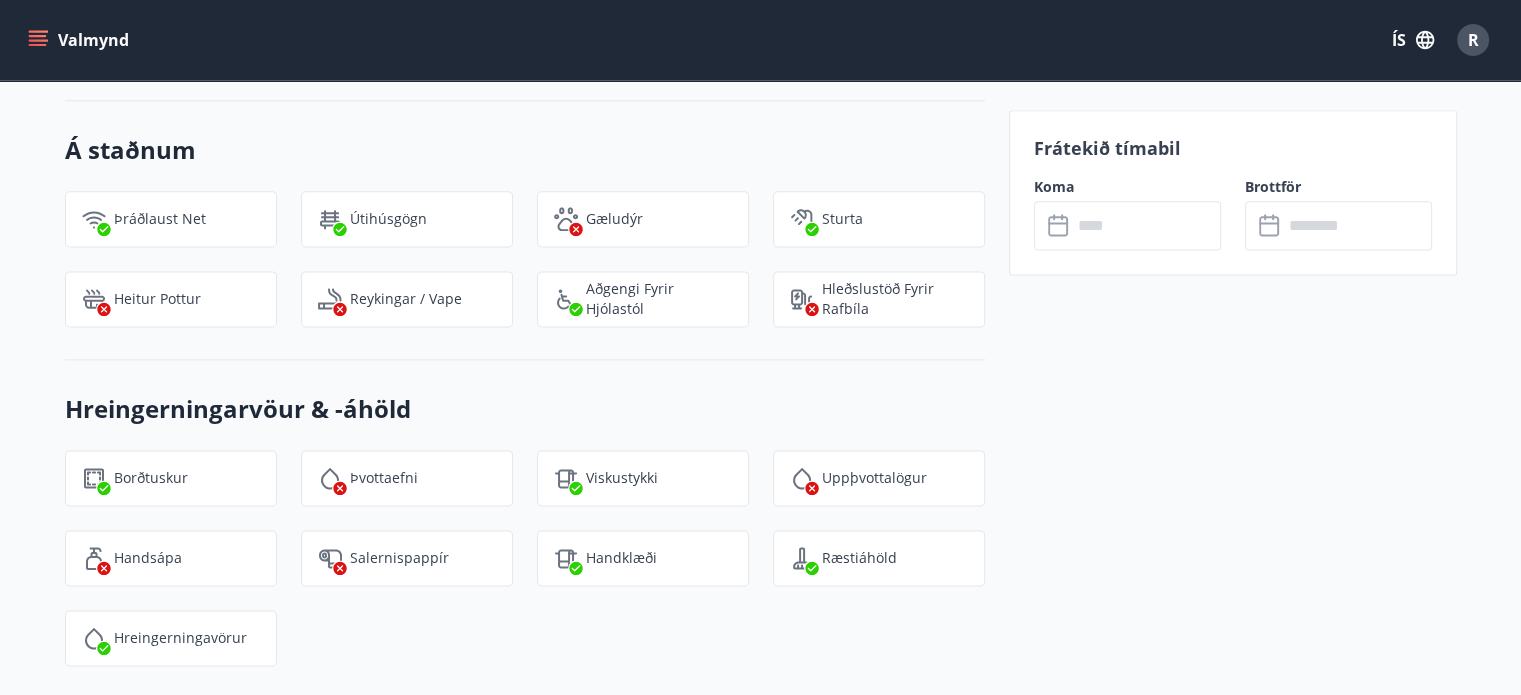 click on "Frátekið tímabil Koma ​ ​ Brottför ​ ​" at bounding box center [1233, -245] 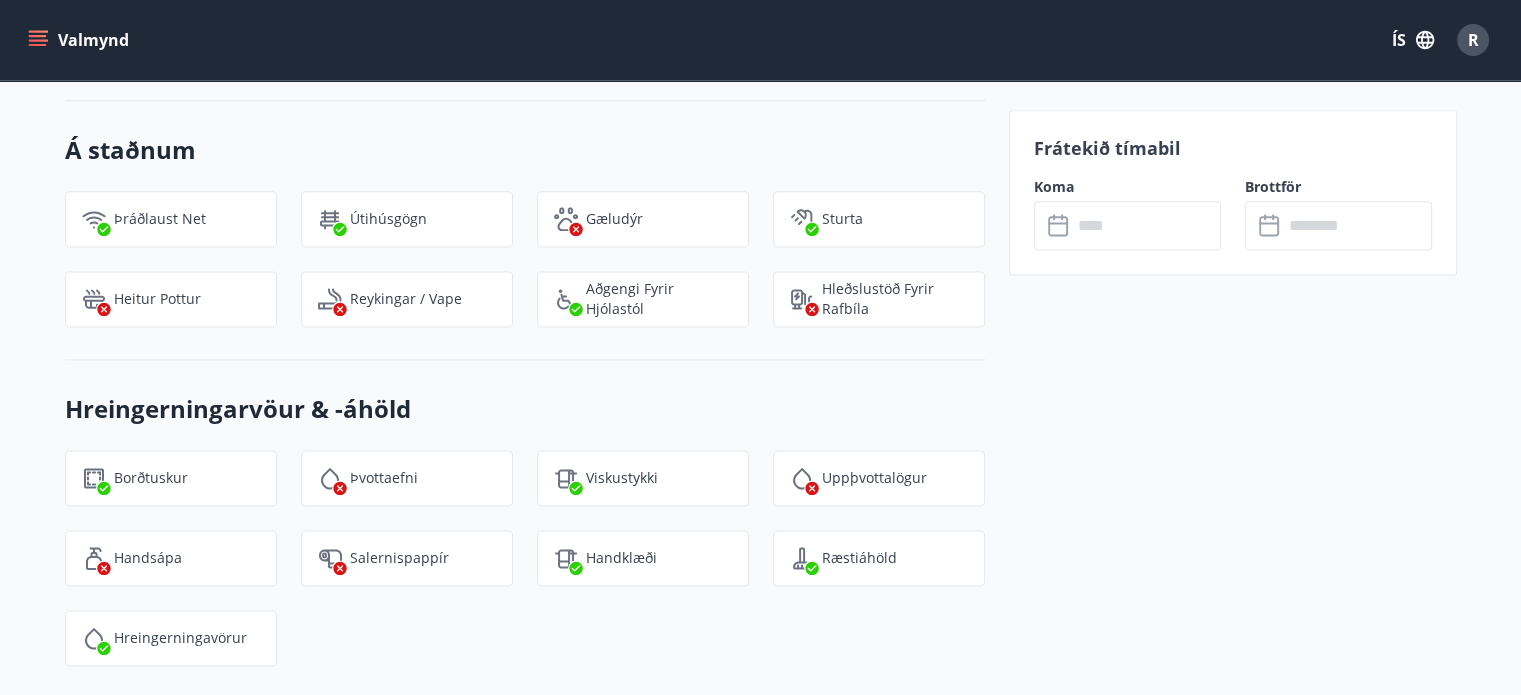 click on "Frátekið tímabil Koma ​ ​ Brottför ​ ​" at bounding box center [1233, -245] 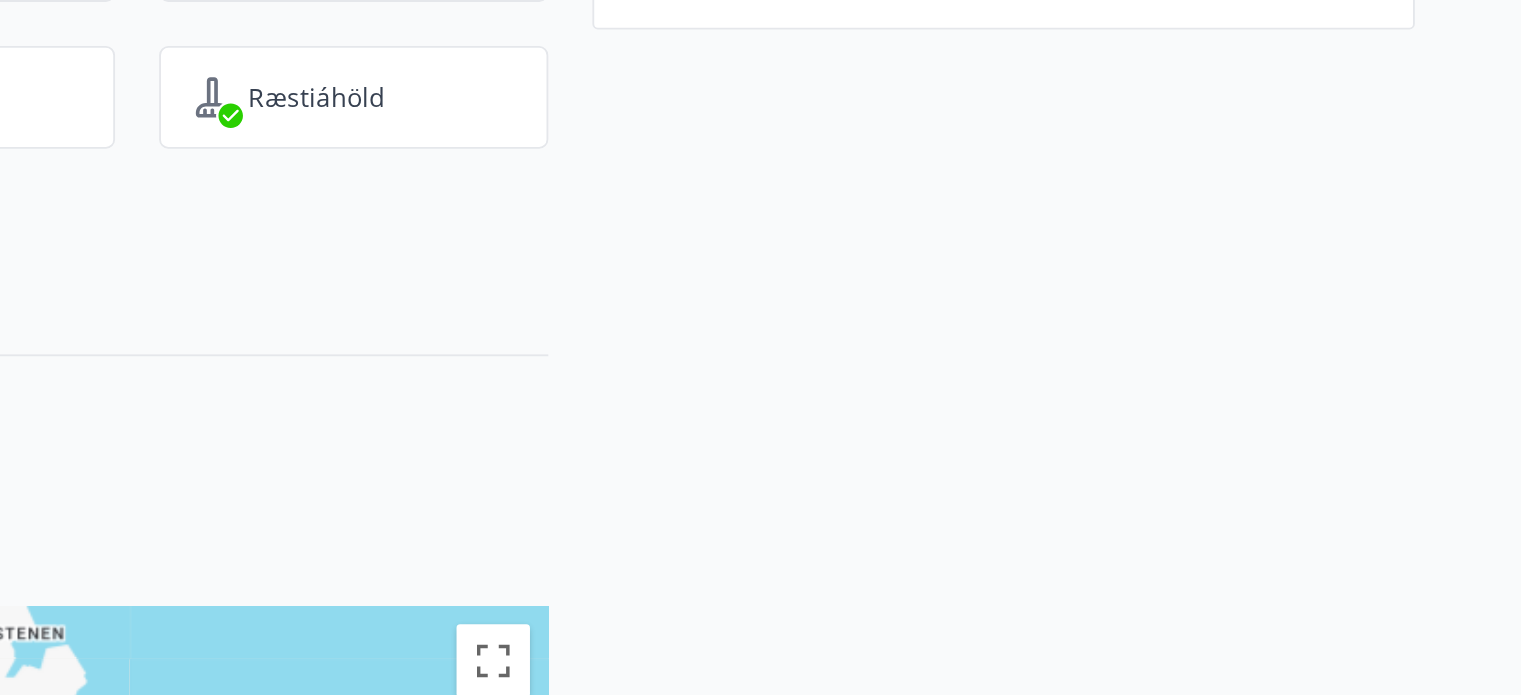 scroll, scrollTop: 2878, scrollLeft: 0, axis: vertical 